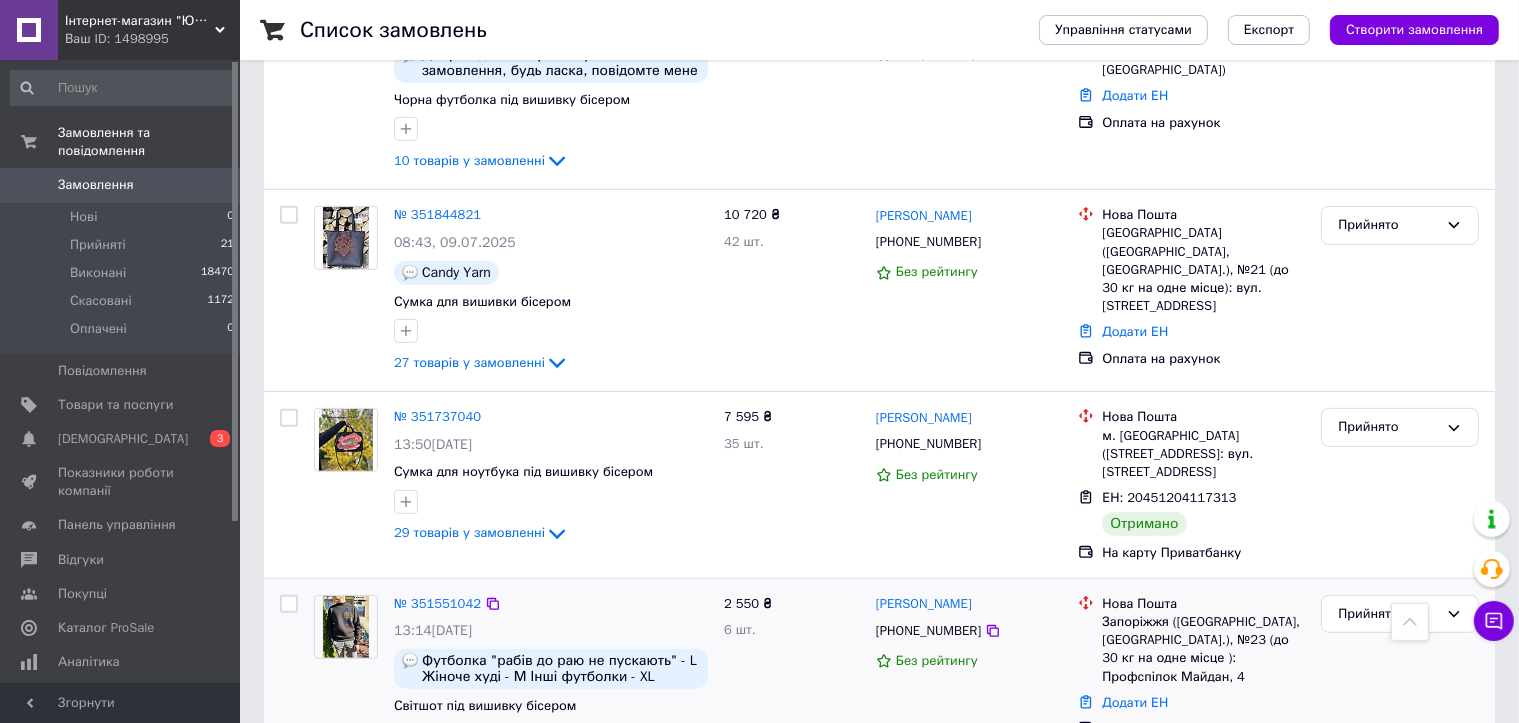scroll, scrollTop: 800, scrollLeft: 0, axis: vertical 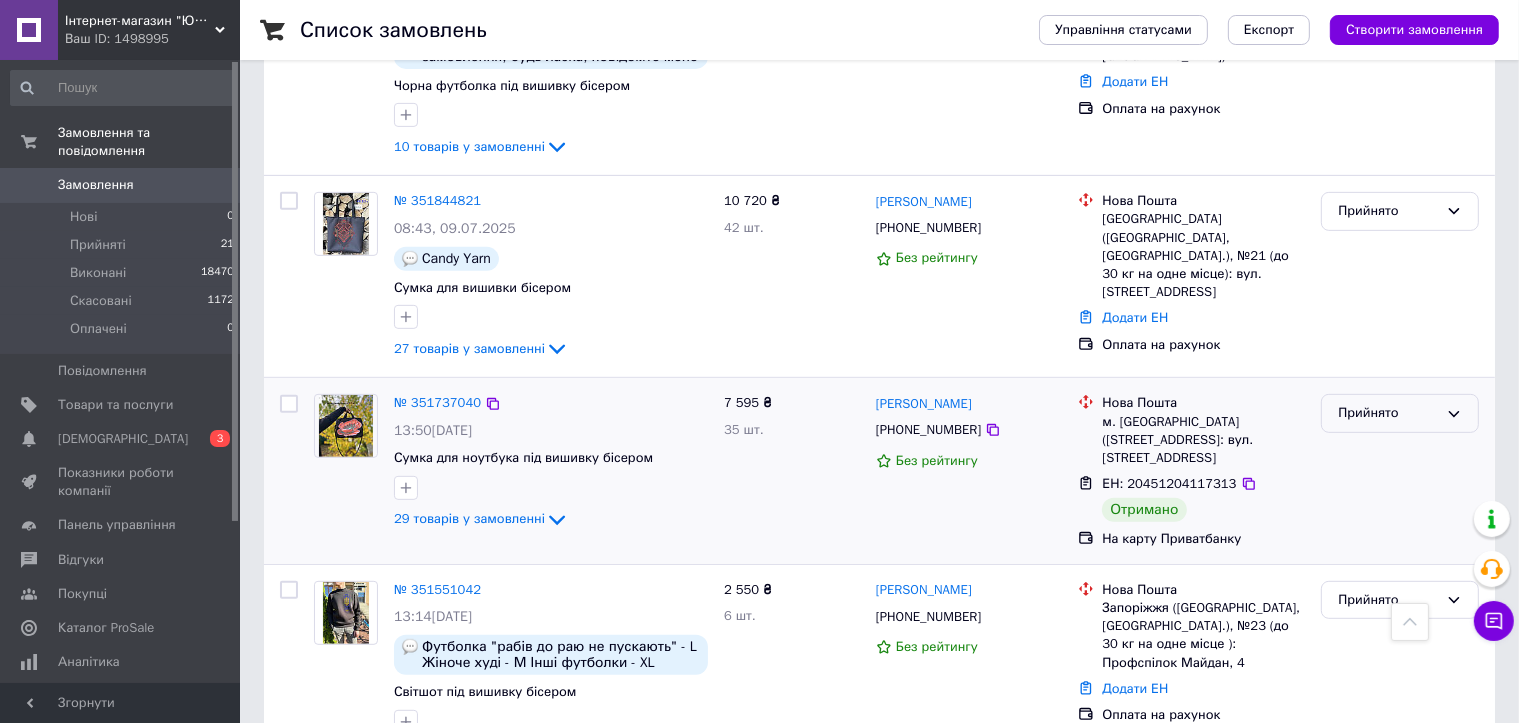 click on "Прийнято" at bounding box center [1388, 413] 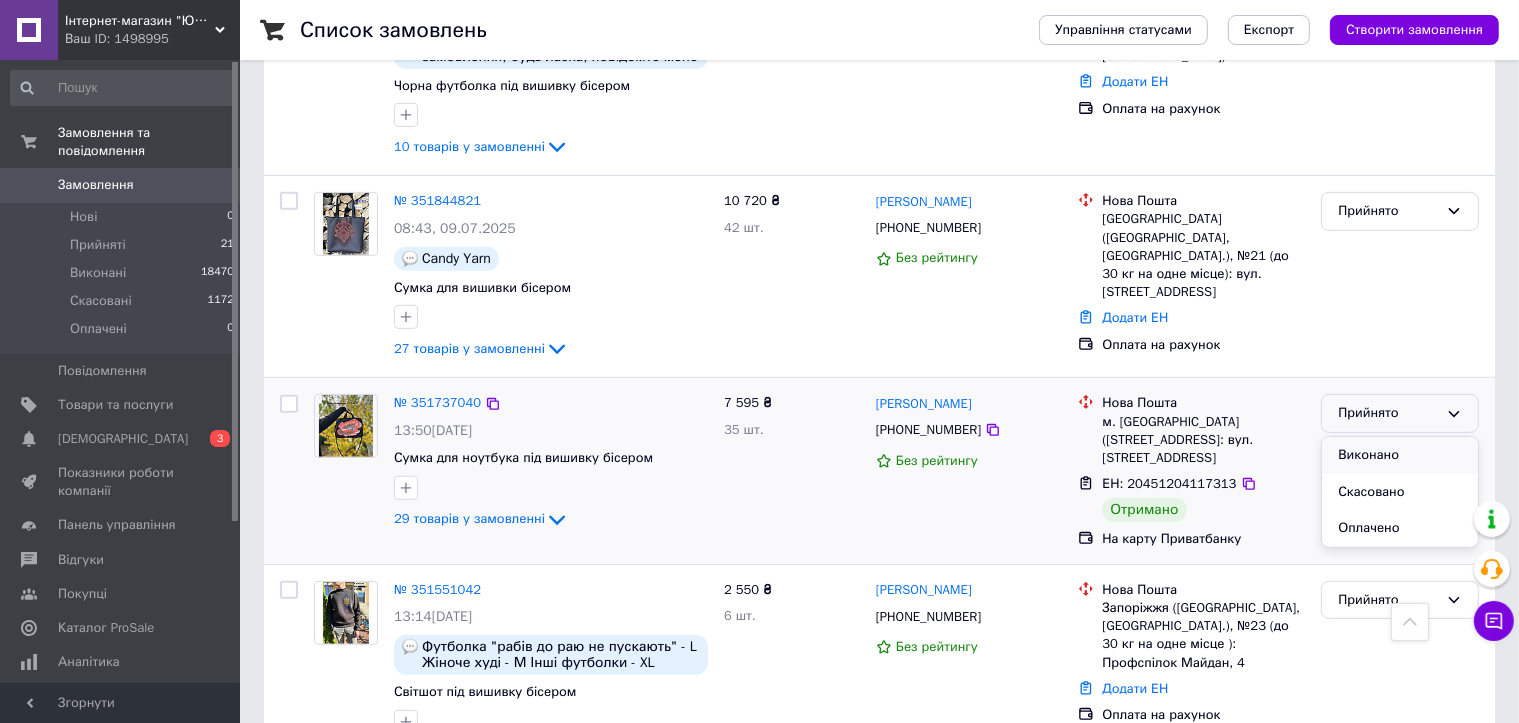 click on "Виконано" at bounding box center (1400, 455) 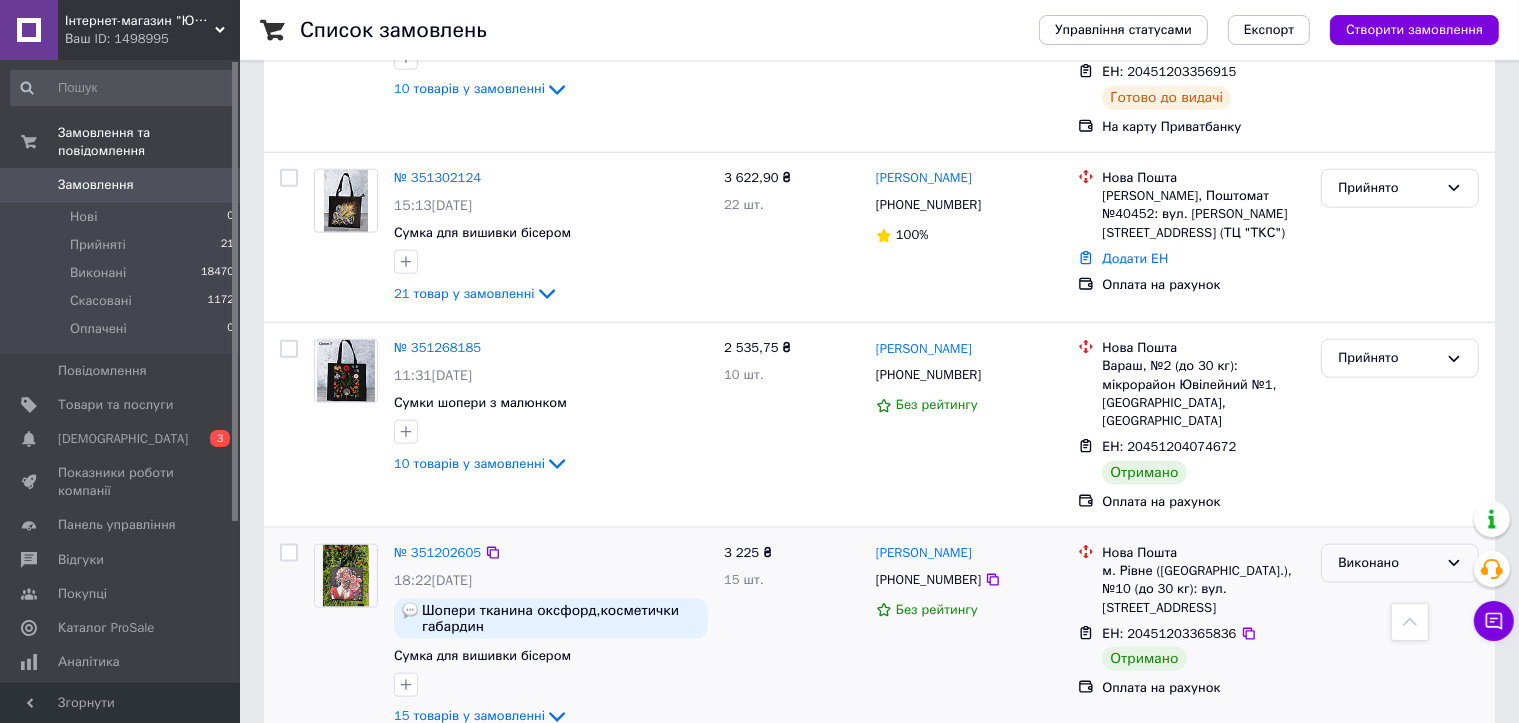 scroll, scrollTop: 2500, scrollLeft: 0, axis: vertical 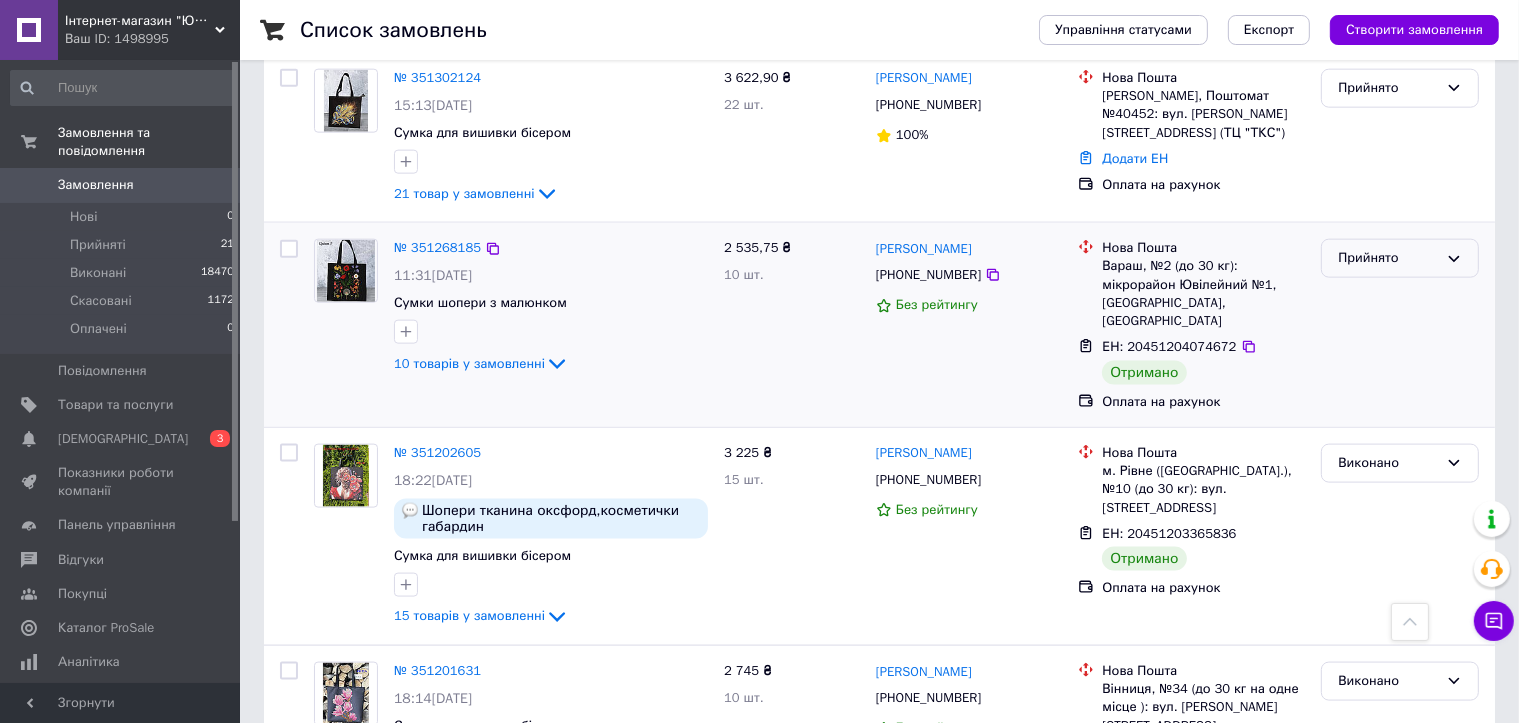 click on "Прийнято" at bounding box center (1388, 258) 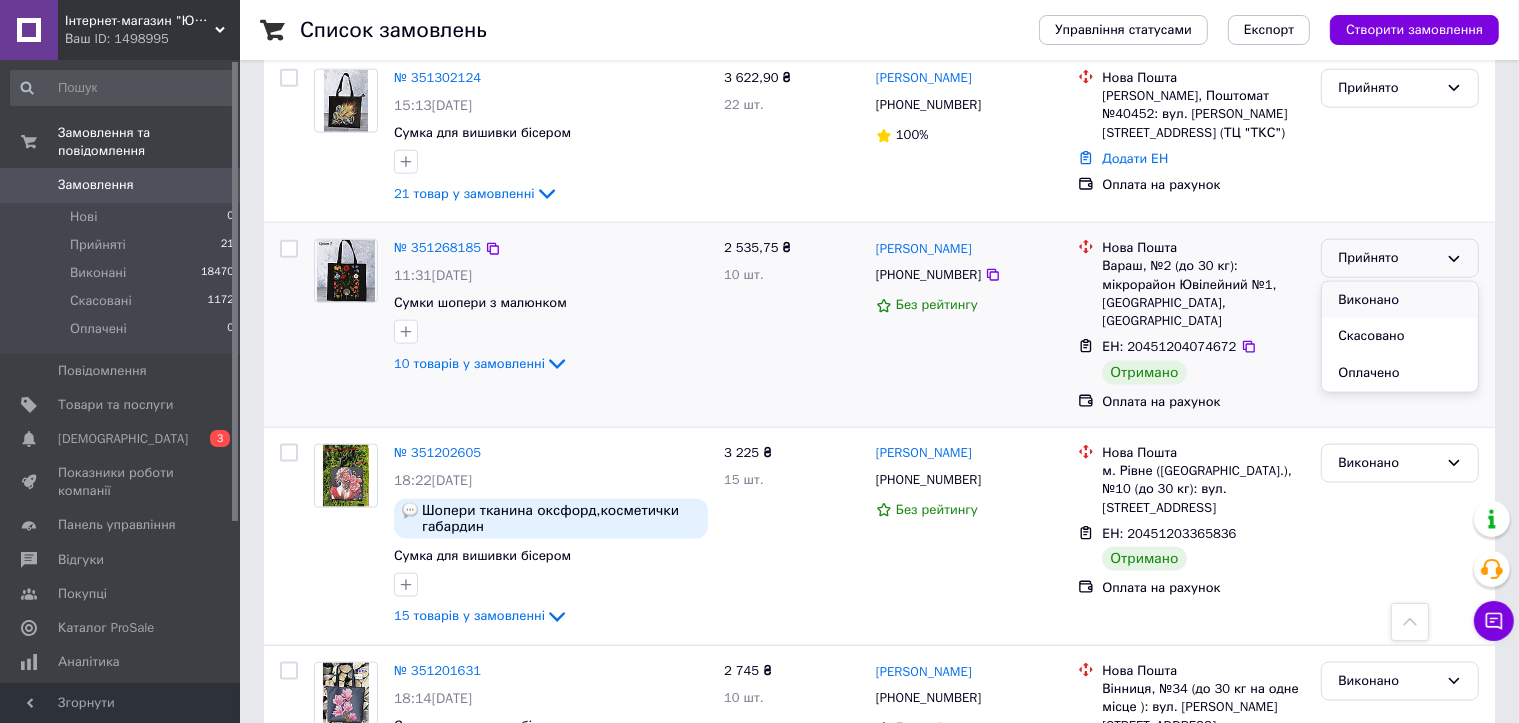 click on "Виконано" at bounding box center [1400, 300] 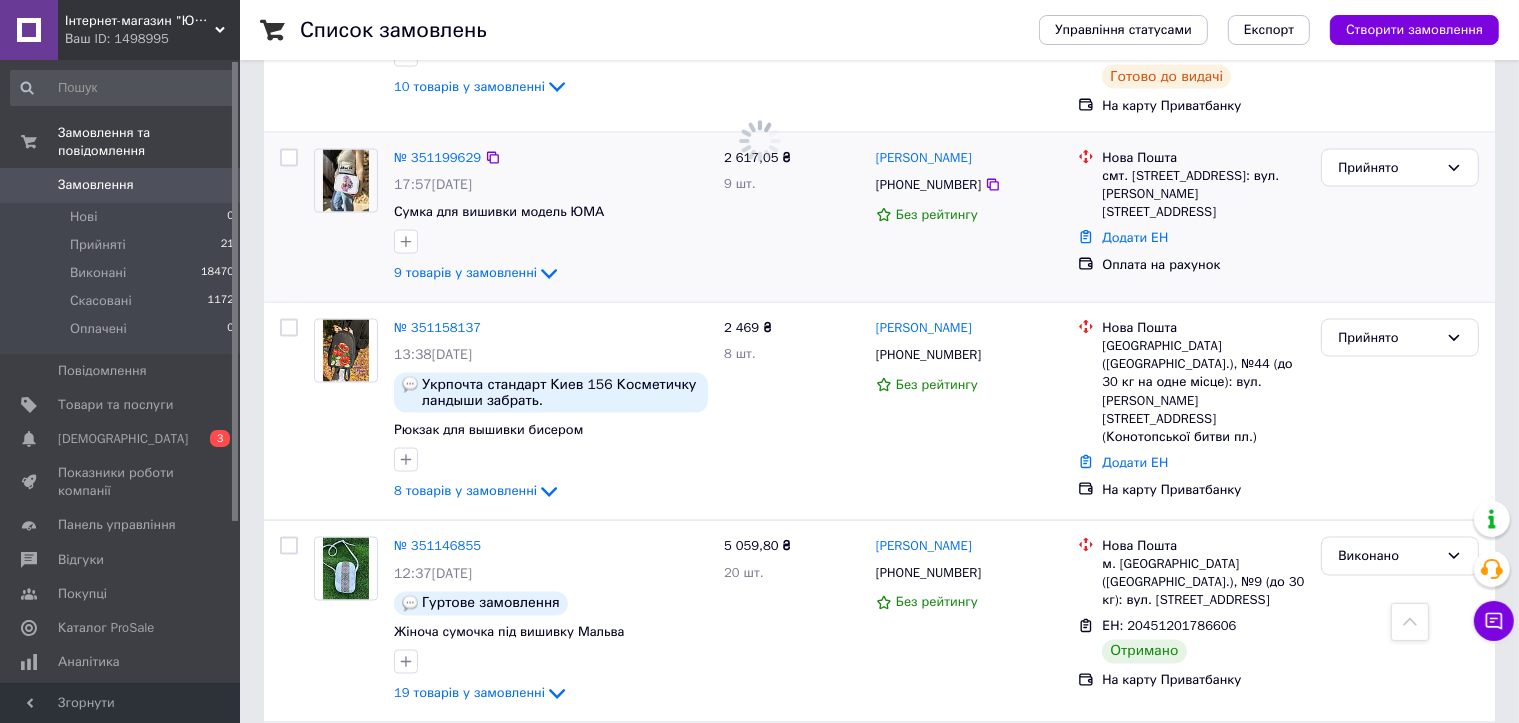 scroll, scrollTop: 3600, scrollLeft: 0, axis: vertical 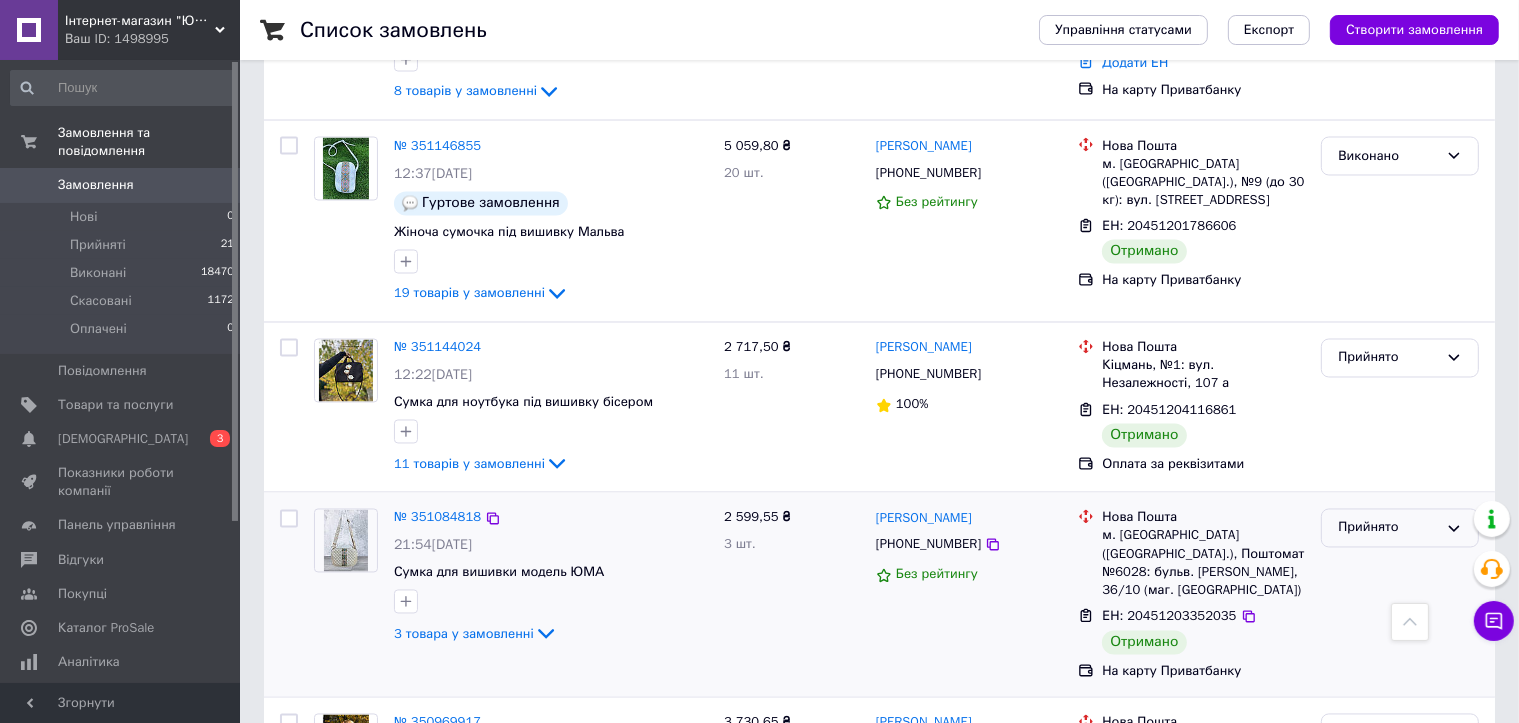 click on "Прийнято" at bounding box center [1388, 528] 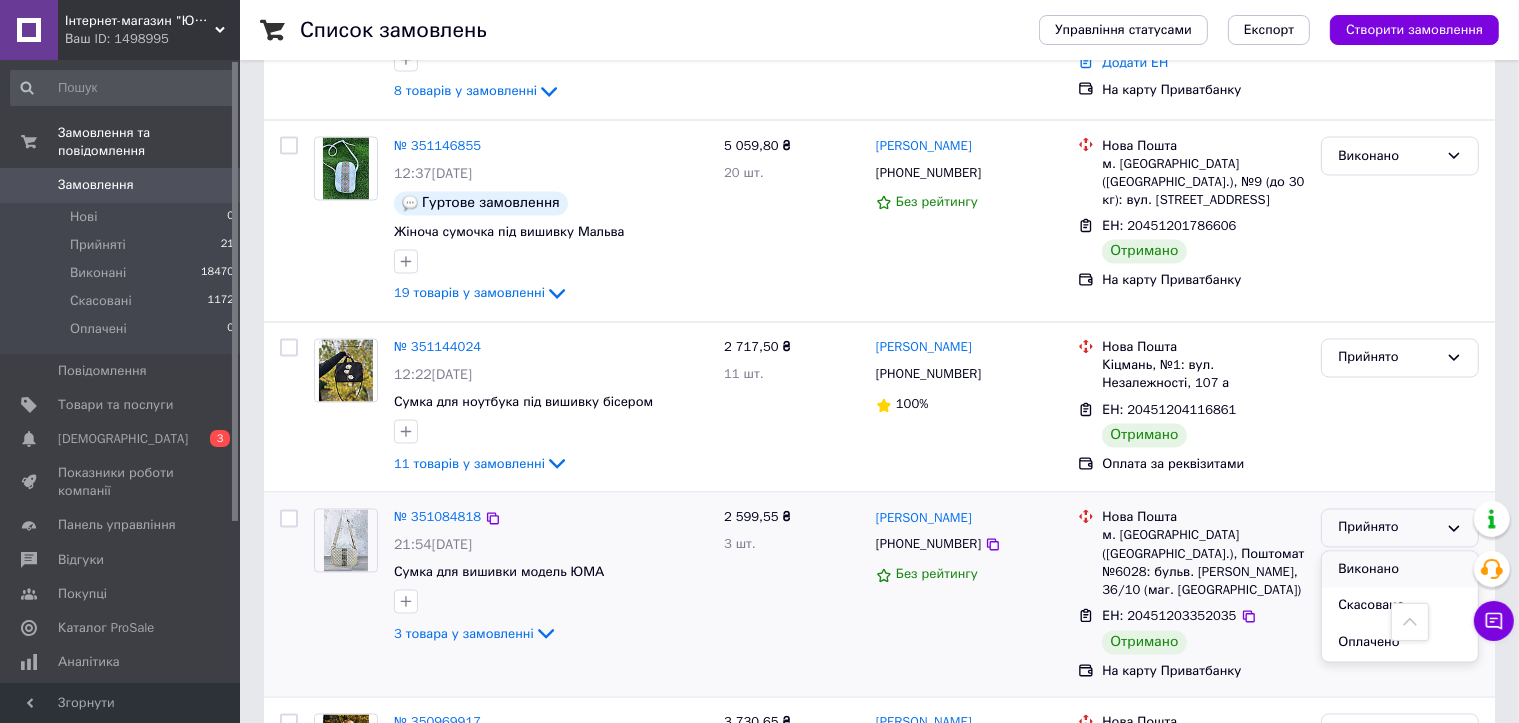 click on "Виконано" at bounding box center [1400, 570] 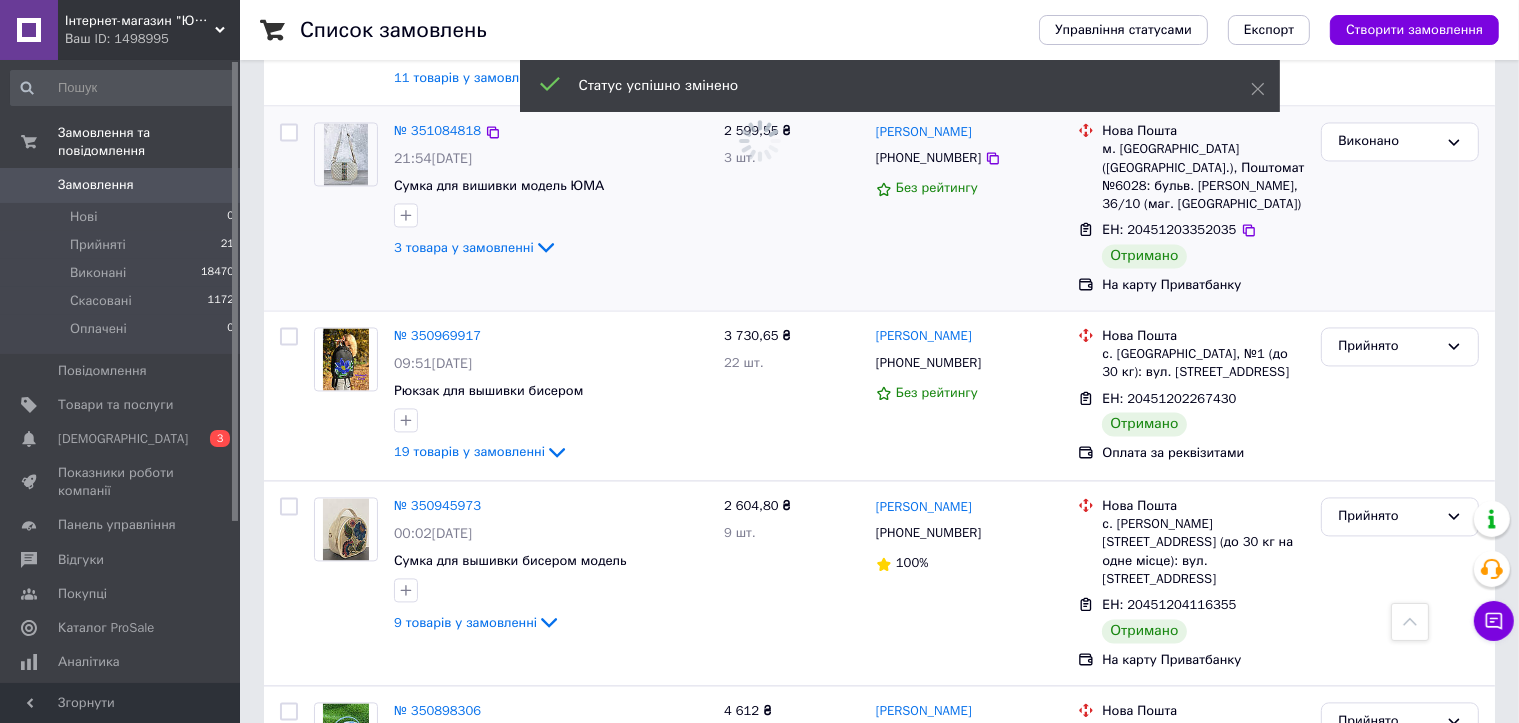 scroll, scrollTop: 4000, scrollLeft: 0, axis: vertical 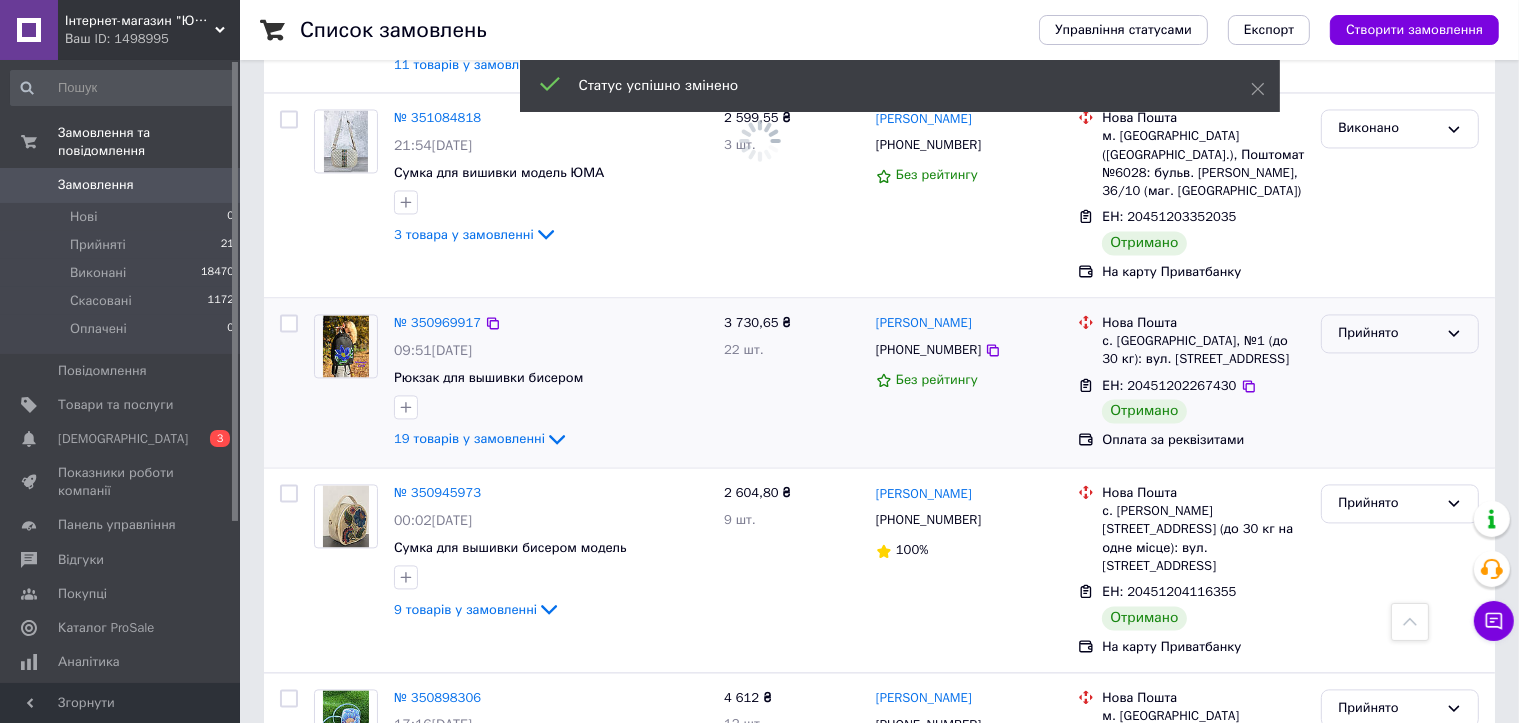 click on "Прийнято" at bounding box center (1388, 333) 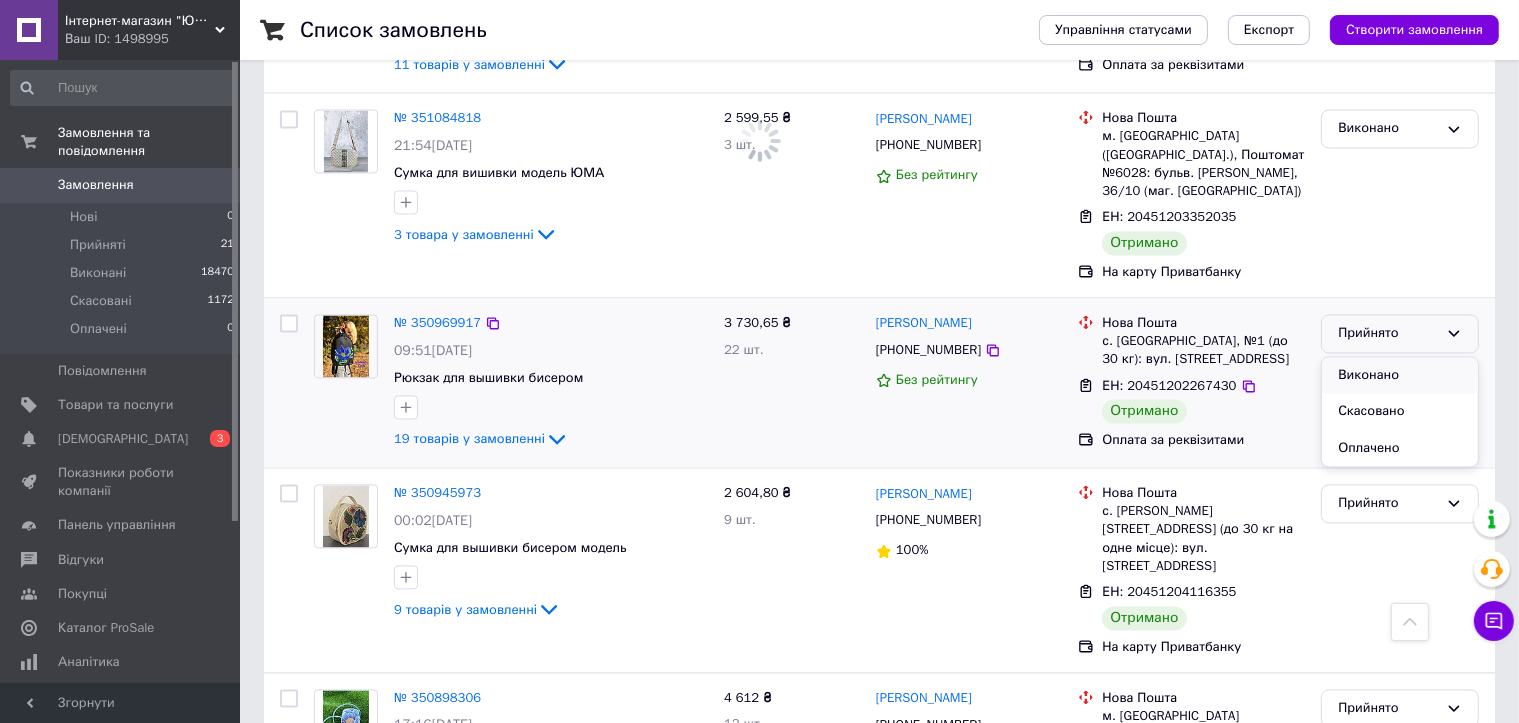 click on "Виконано" at bounding box center (1400, 375) 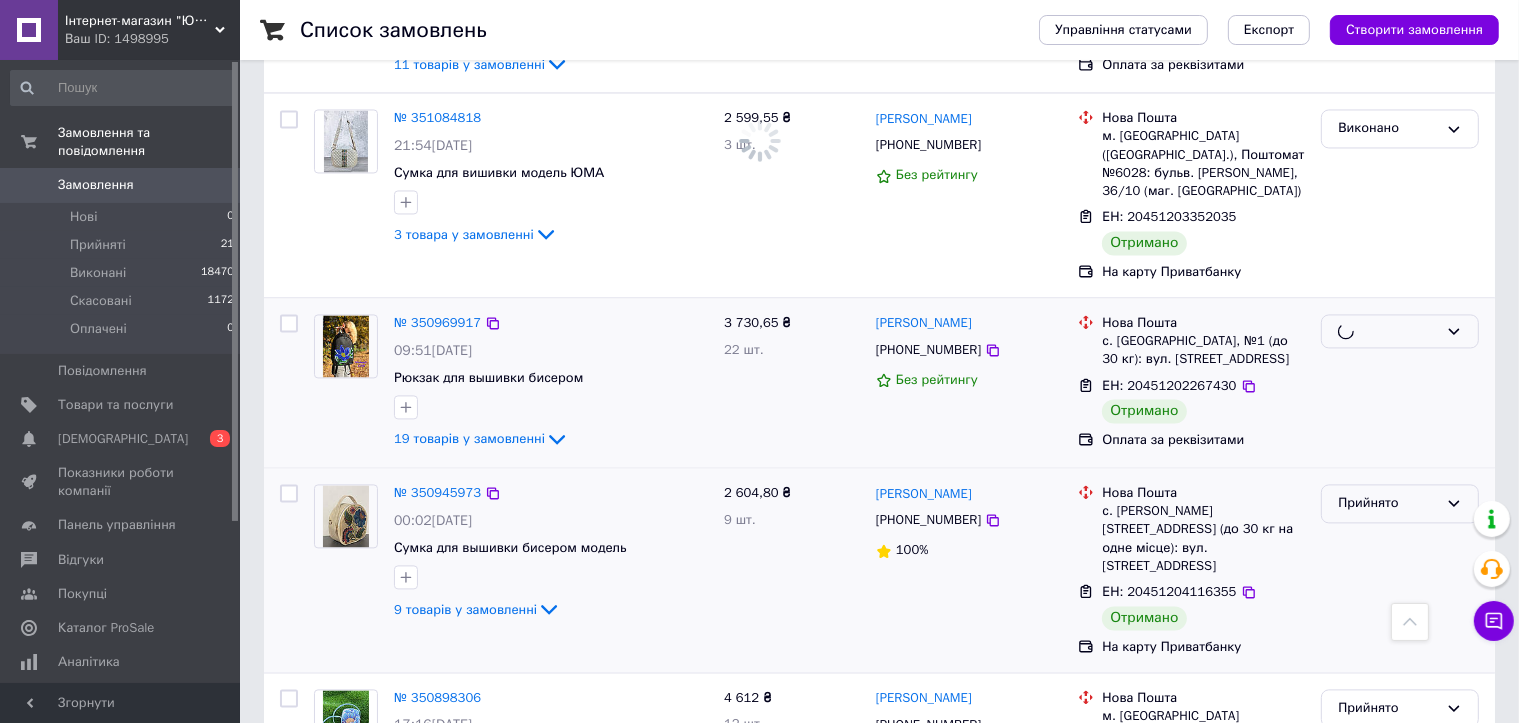 click on "Прийнято" at bounding box center [1388, 503] 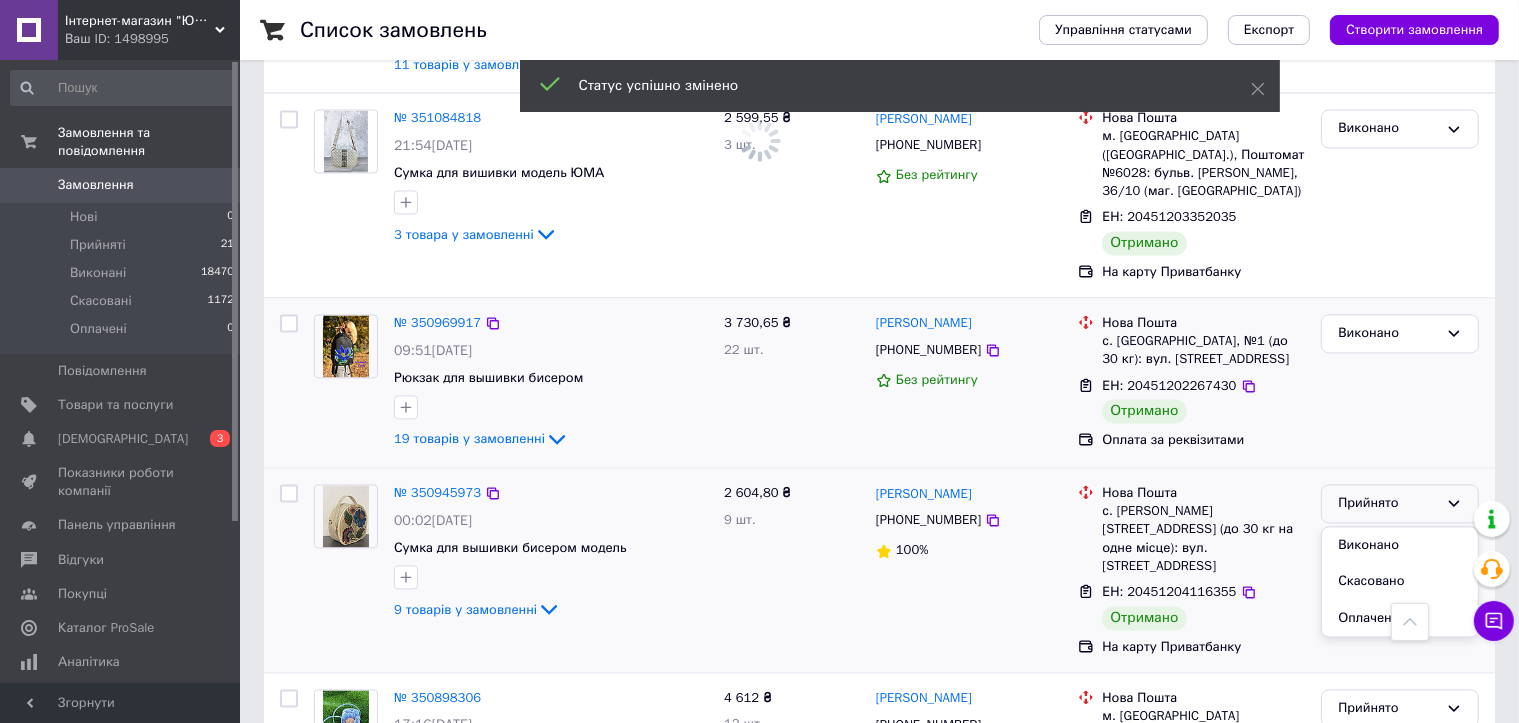 click on "Виконано" at bounding box center (1400, 545) 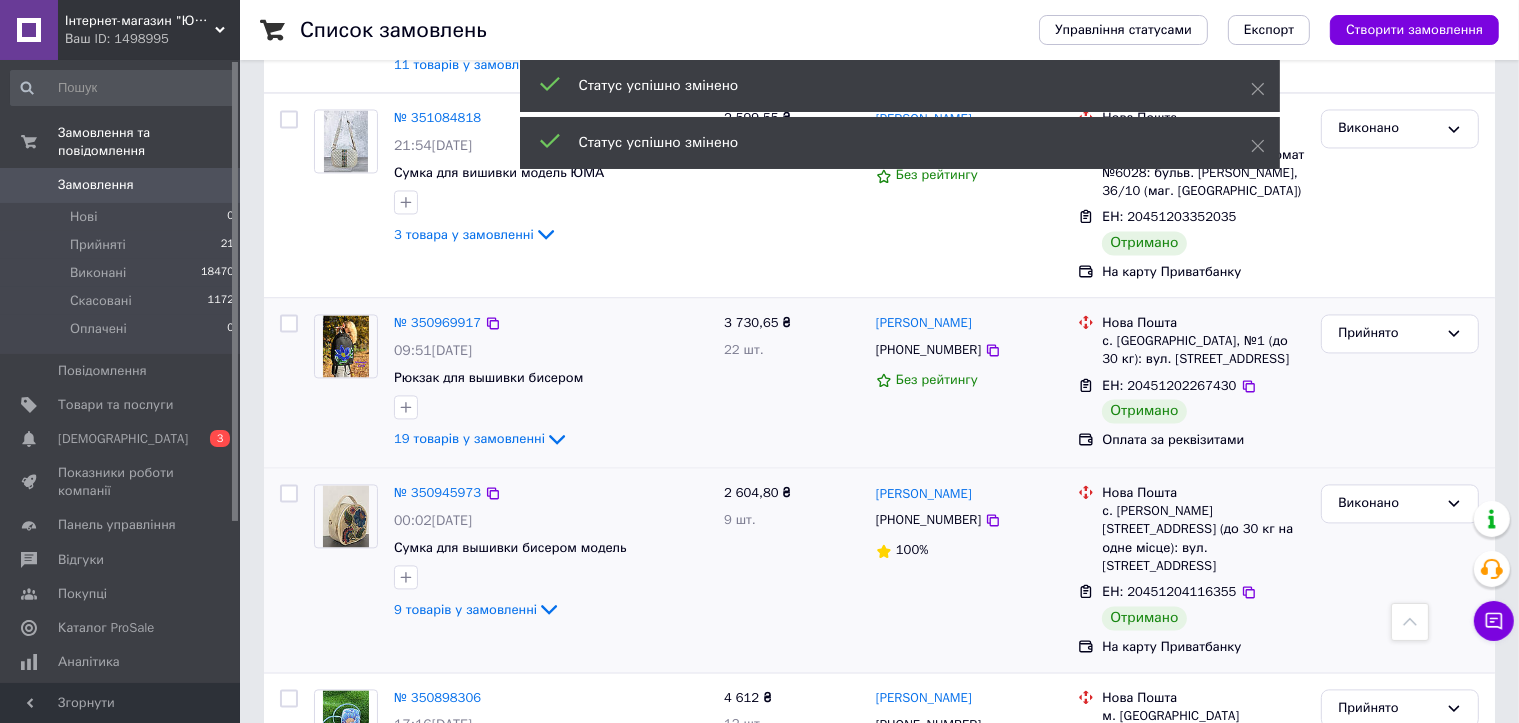 scroll, scrollTop: 4300, scrollLeft: 0, axis: vertical 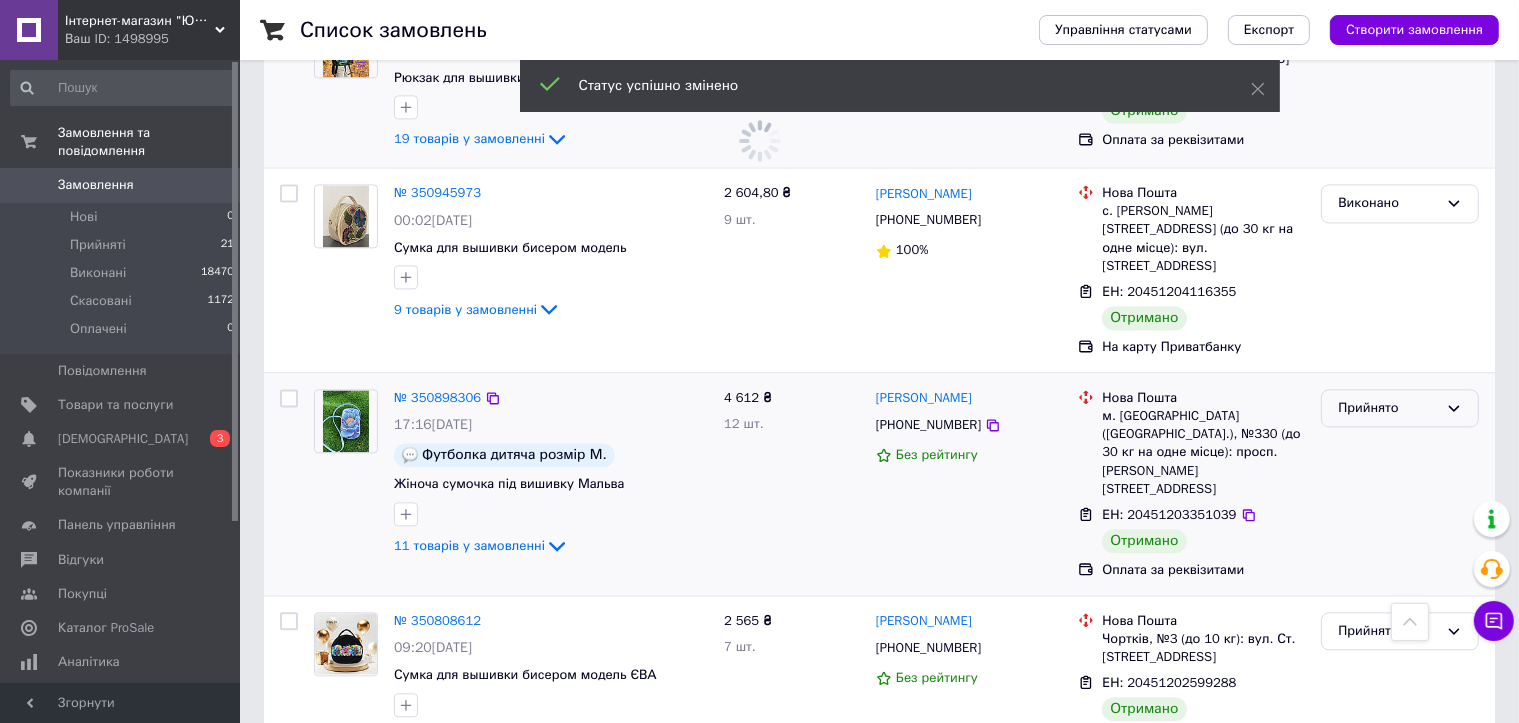 click on "Прийнято" at bounding box center [1388, 408] 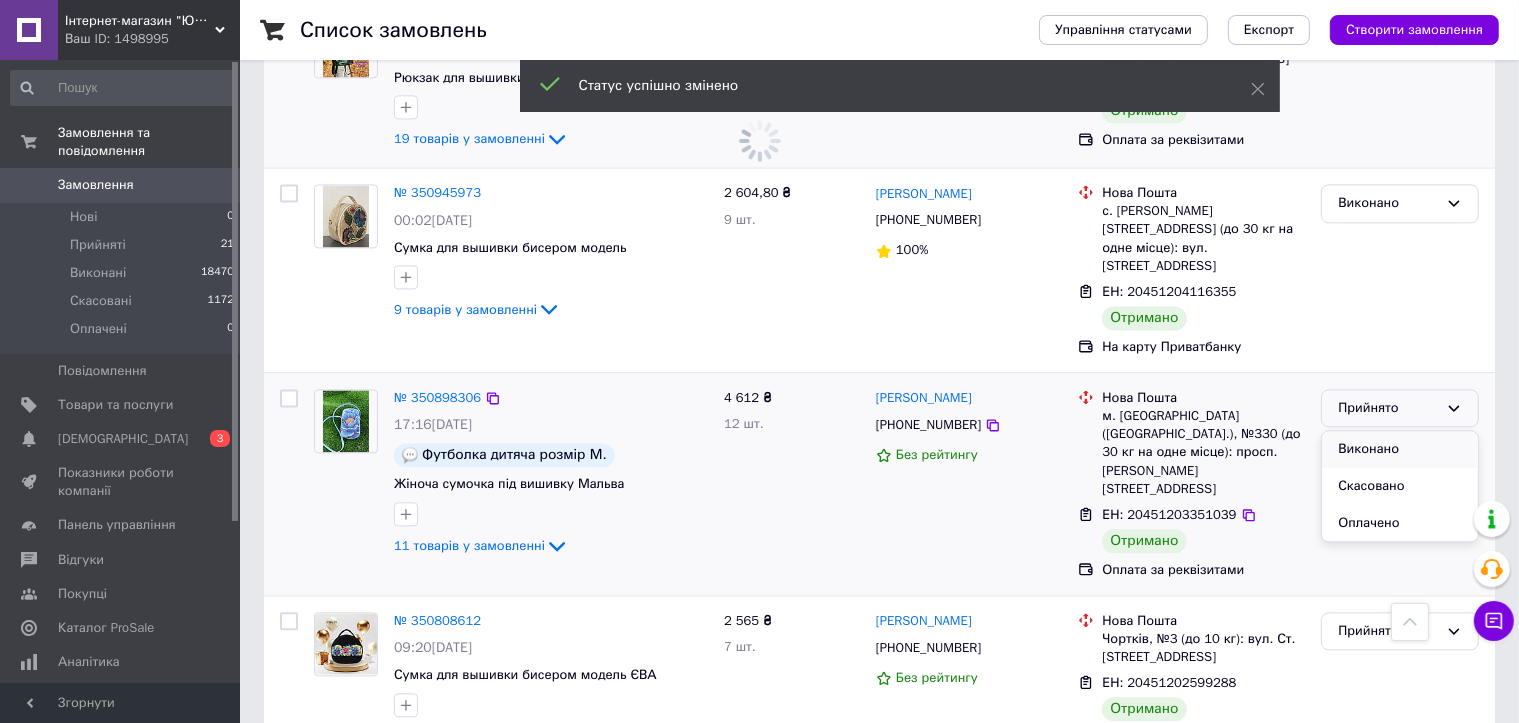 click on "Виконано" at bounding box center (1400, 449) 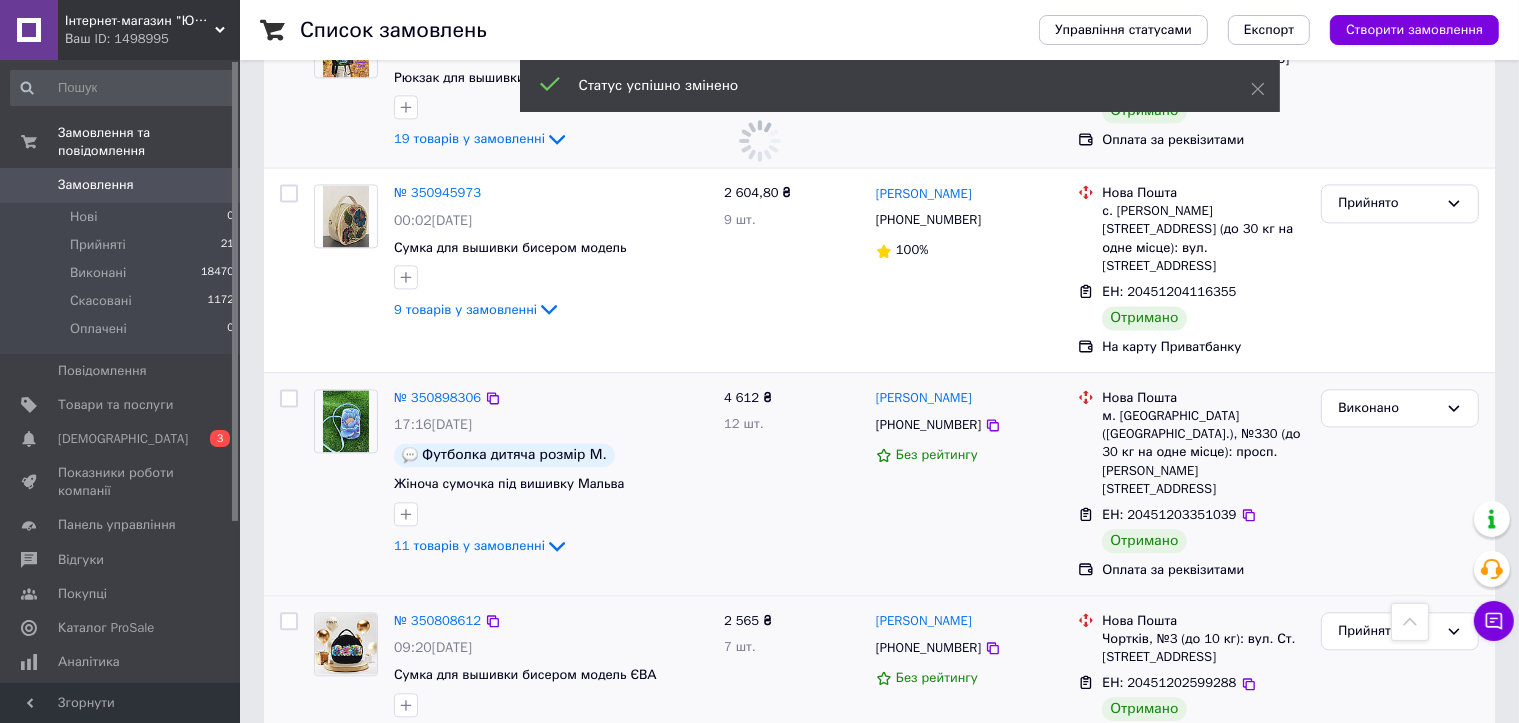 scroll, scrollTop: 4500, scrollLeft: 0, axis: vertical 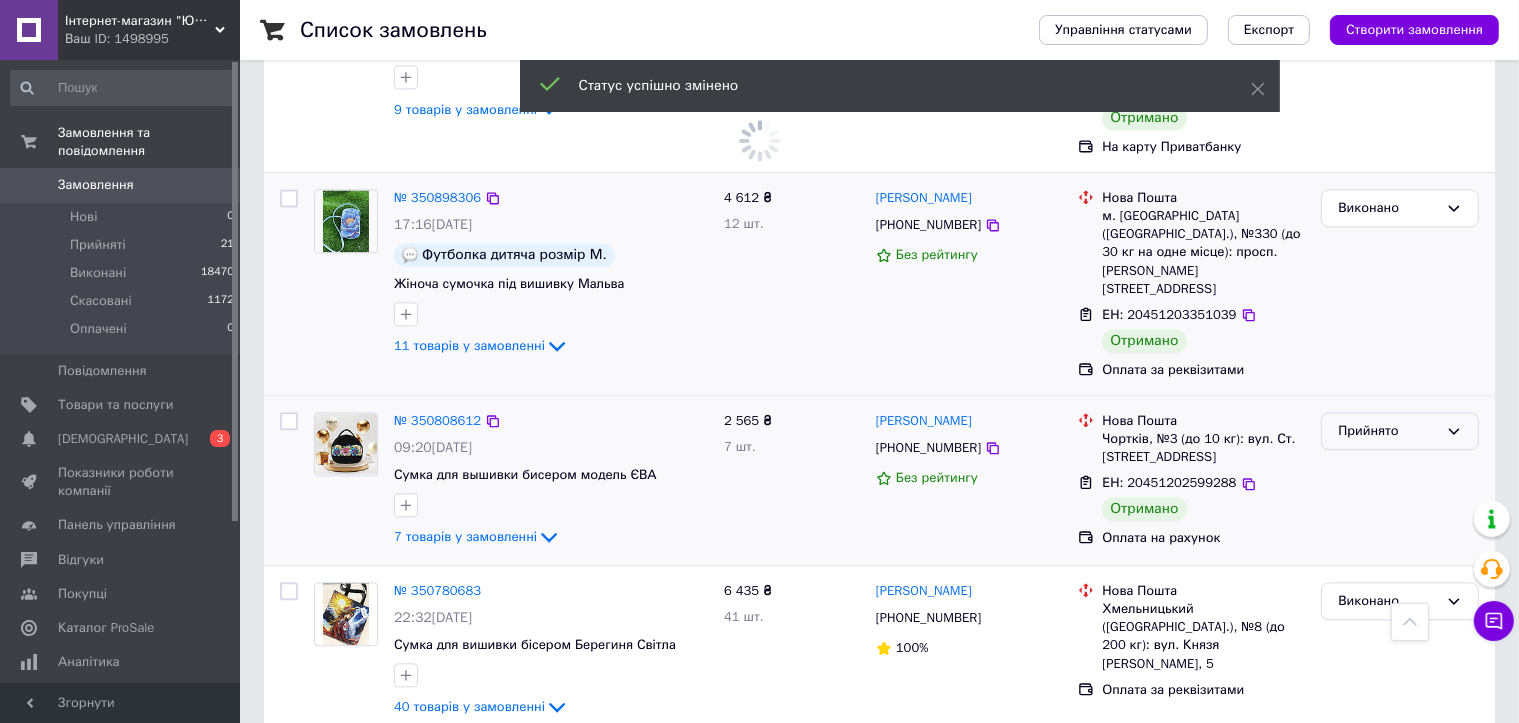 click on "Прийнято" at bounding box center [1388, 431] 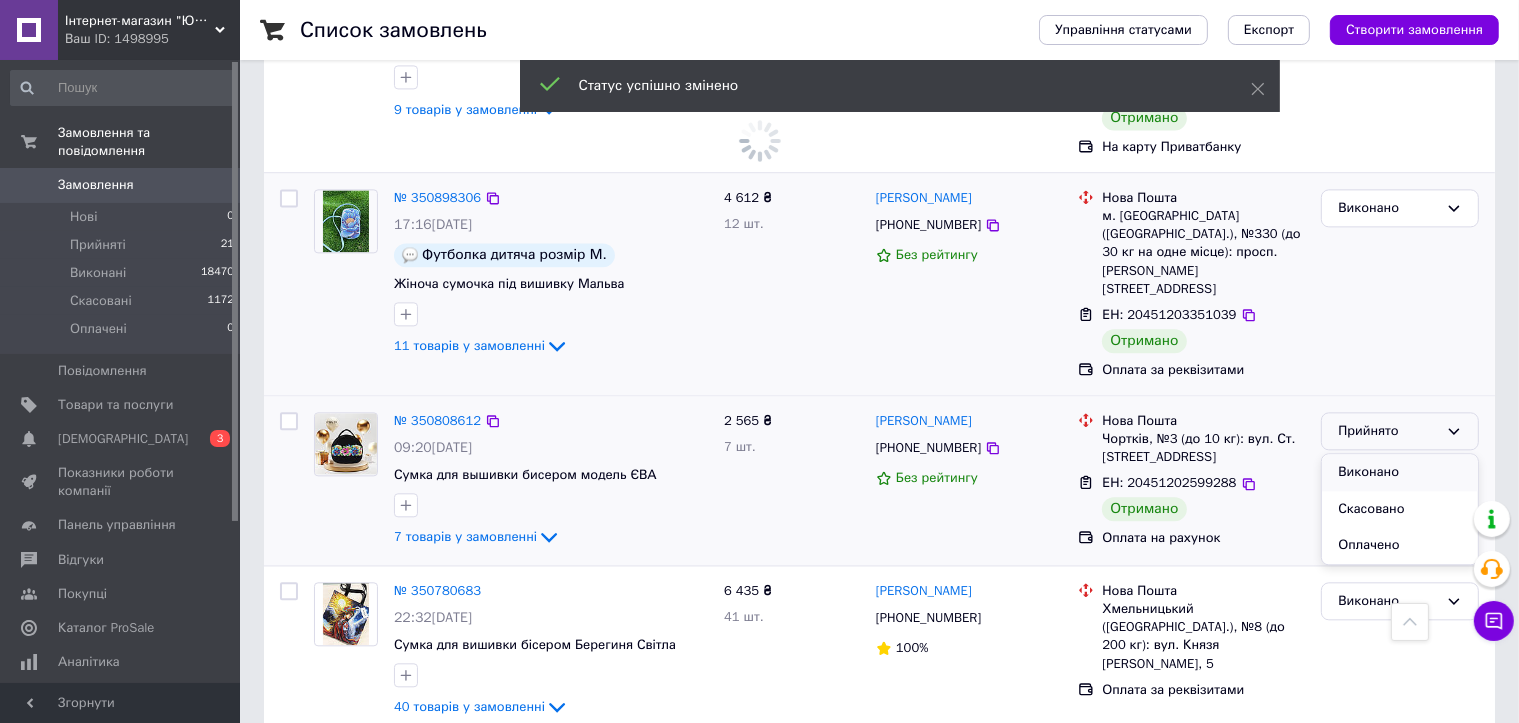 click on "Виконано" at bounding box center [1400, 472] 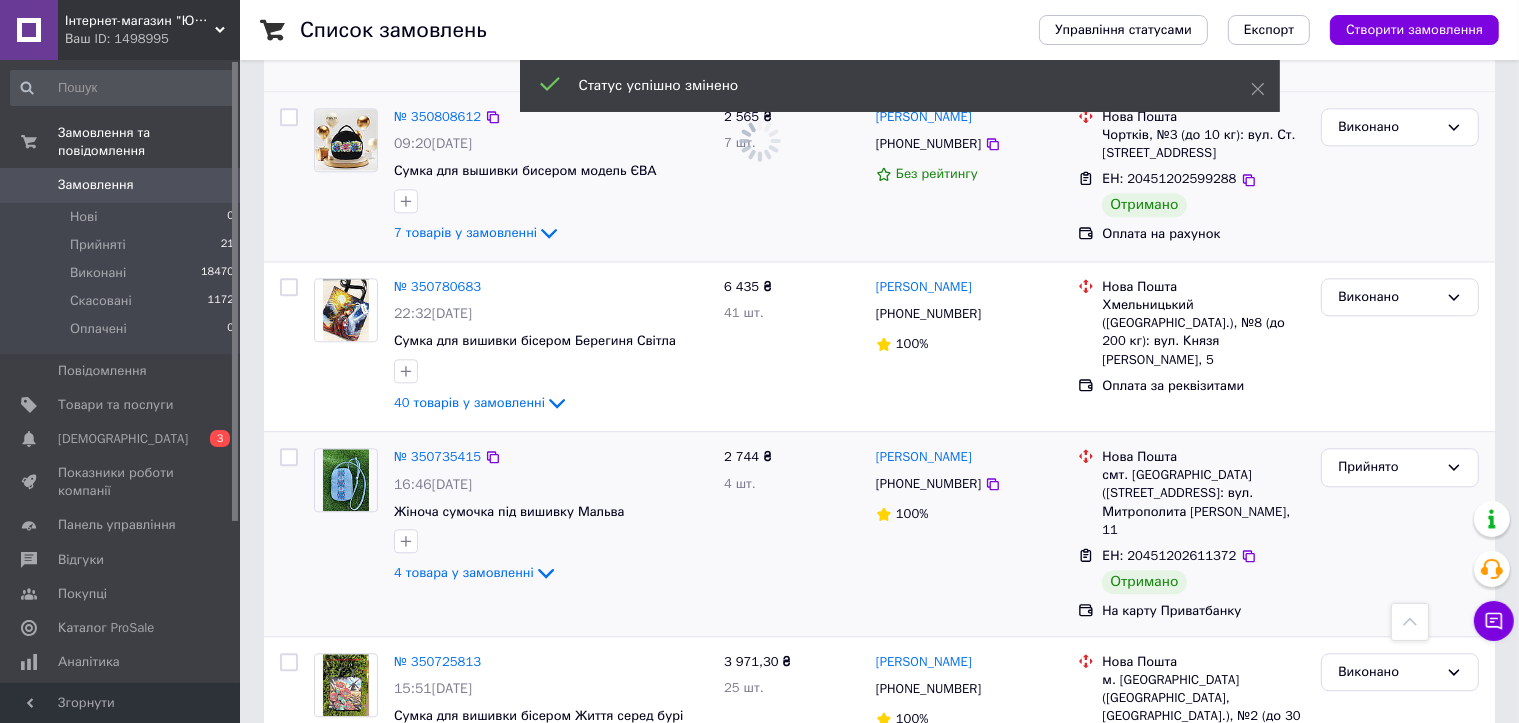 scroll, scrollTop: 4800, scrollLeft: 0, axis: vertical 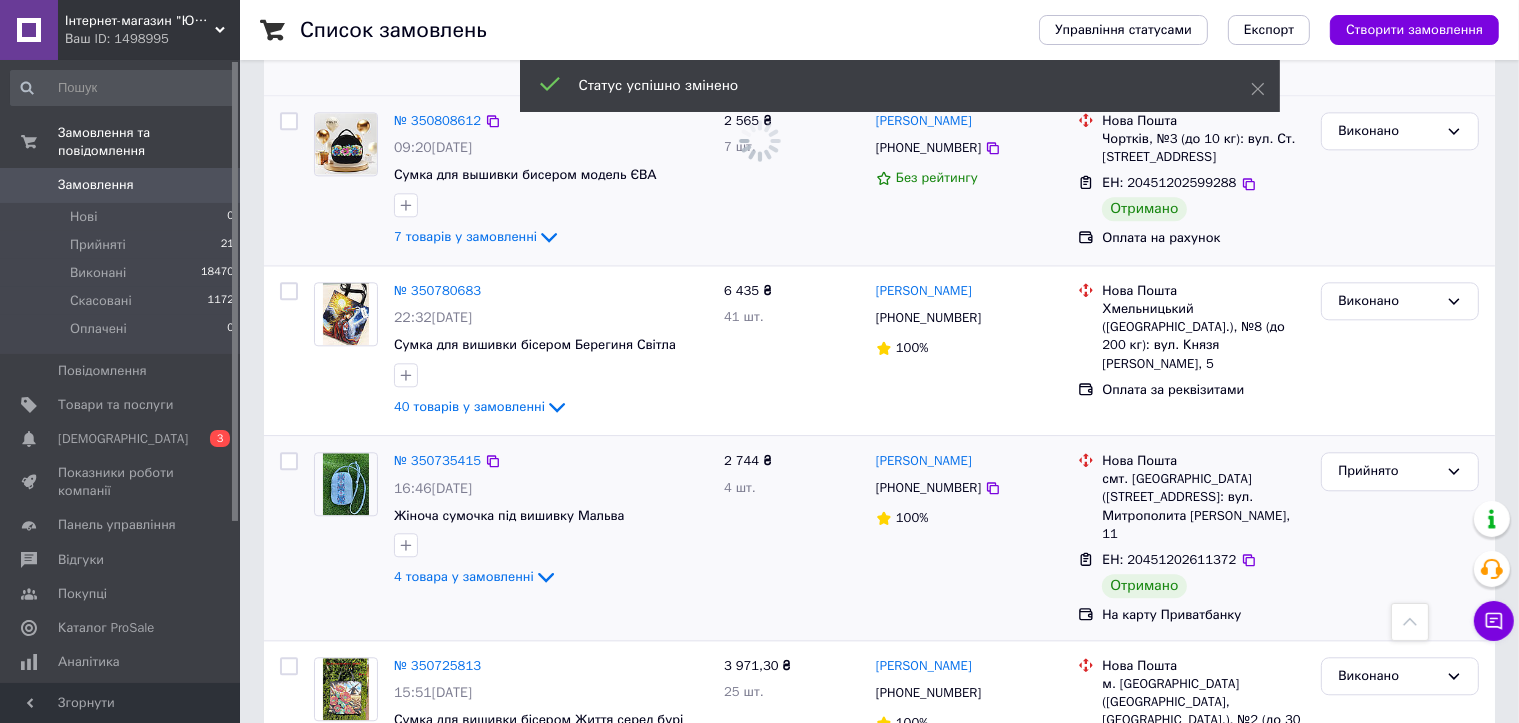 click on "Прийнято" at bounding box center [1388, 471] 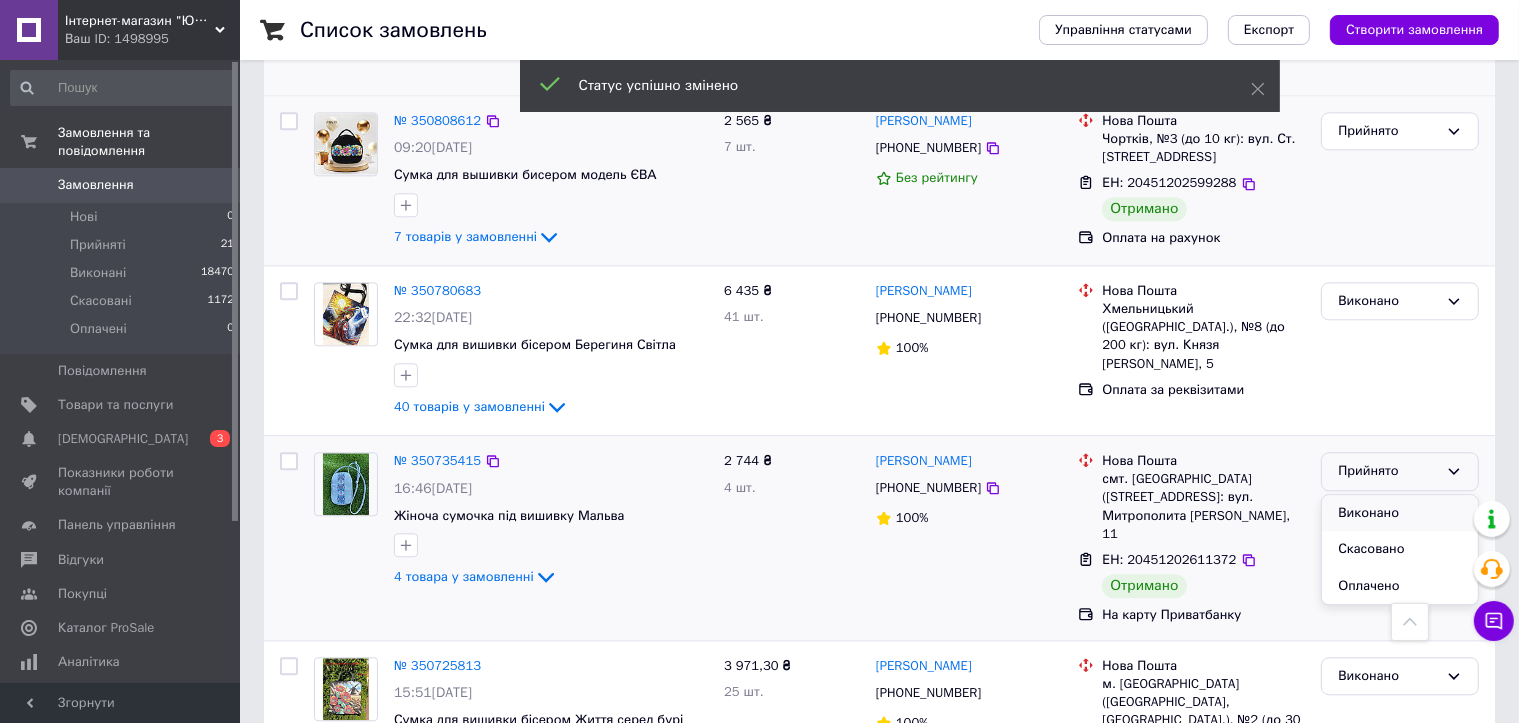 click on "Виконано" at bounding box center (1400, 513) 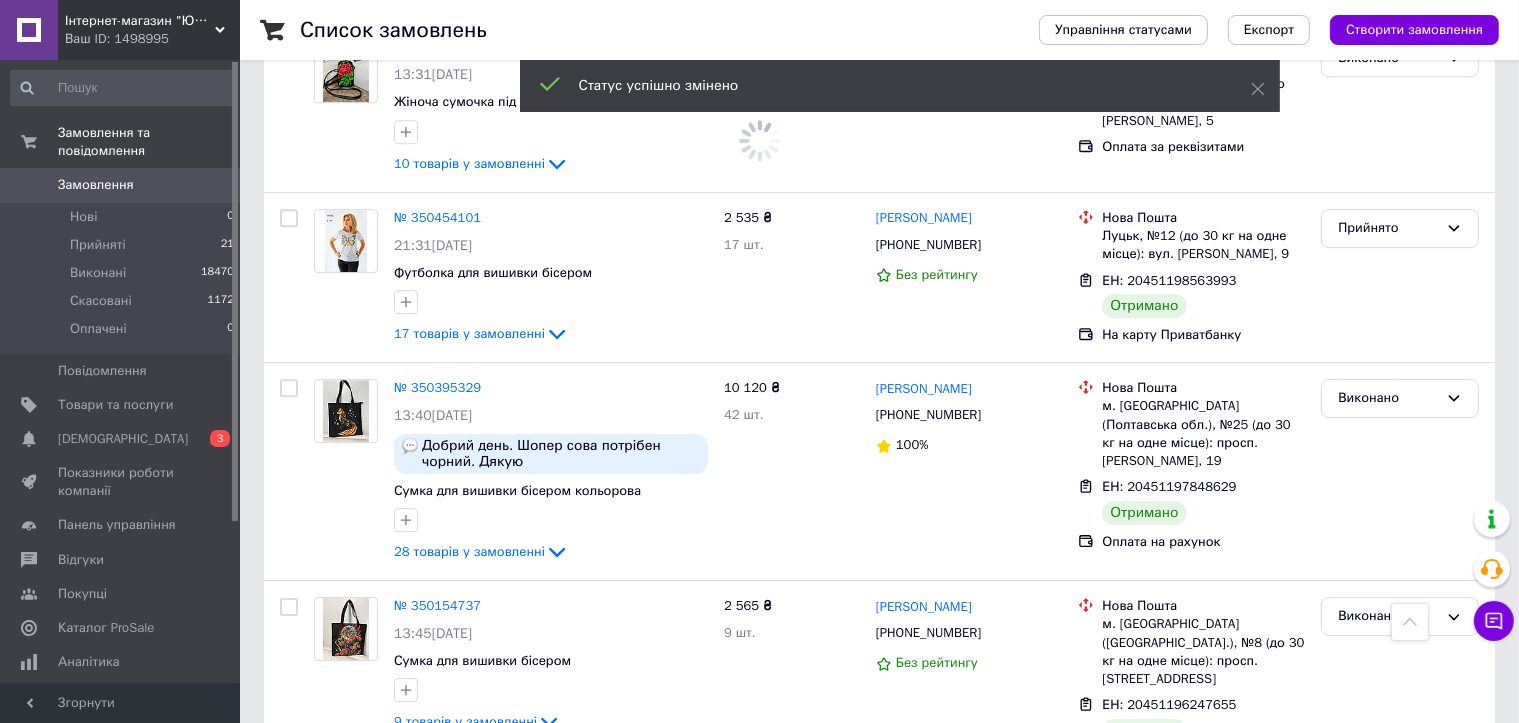 scroll, scrollTop: 6300, scrollLeft: 0, axis: vertical 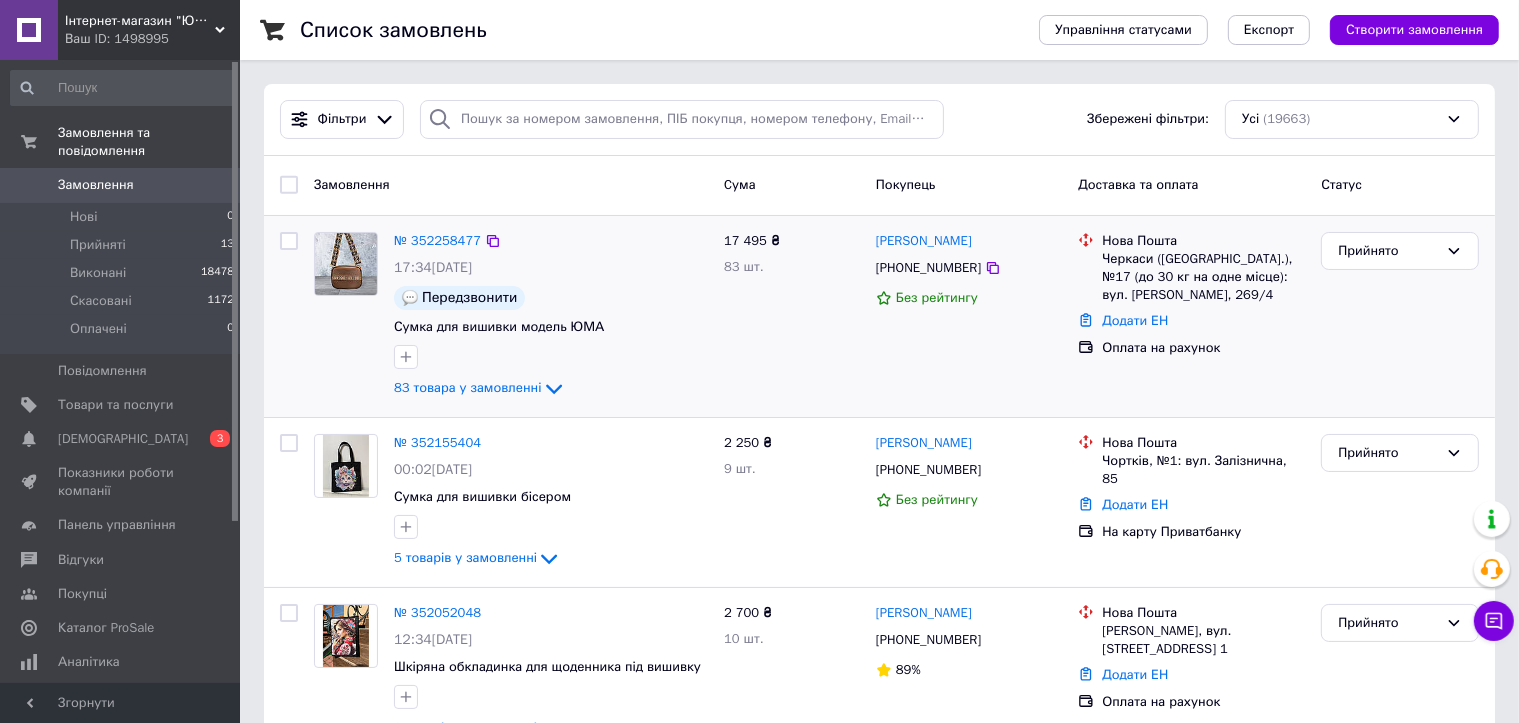 click on "Прийнято" at bounding box center [1400, 316] 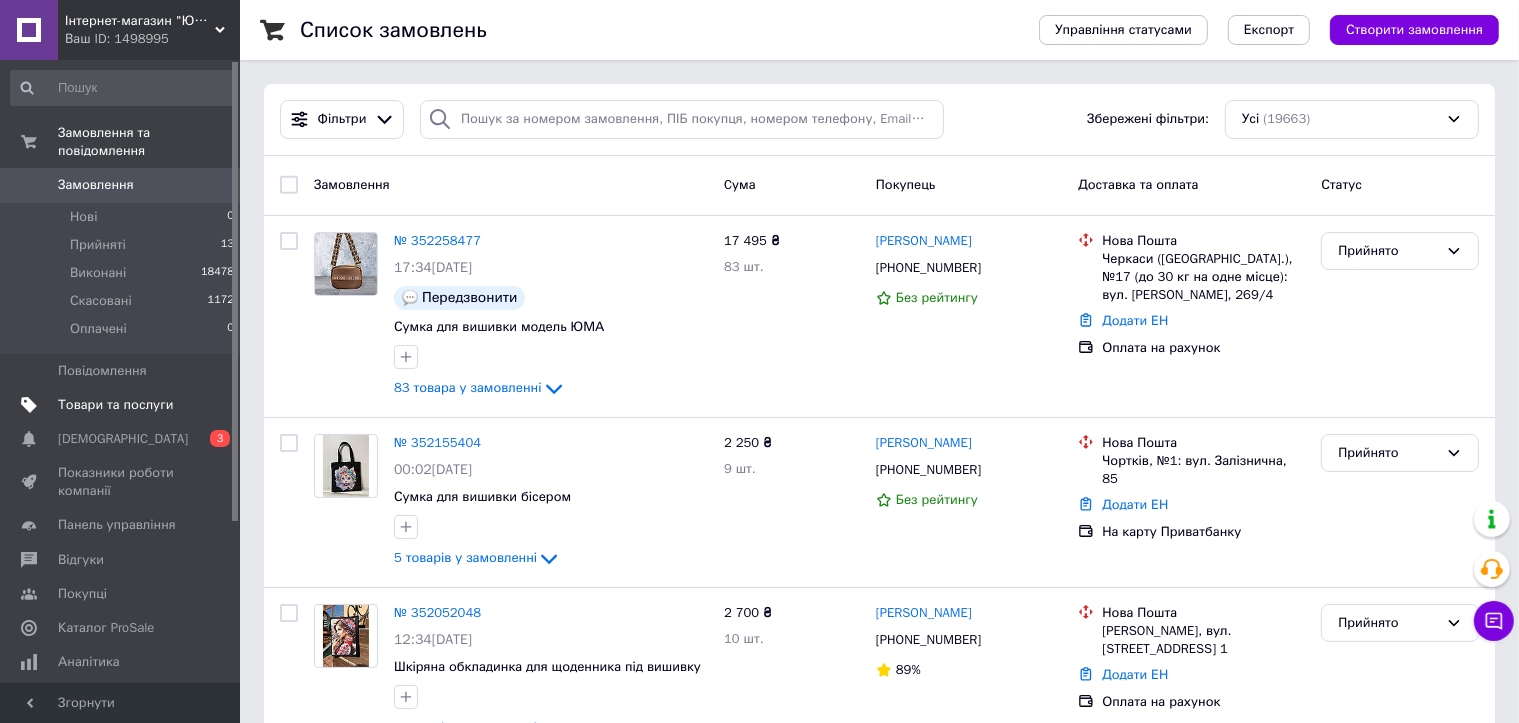 click on "Товари та послуги" at bounding box center [115, 405] 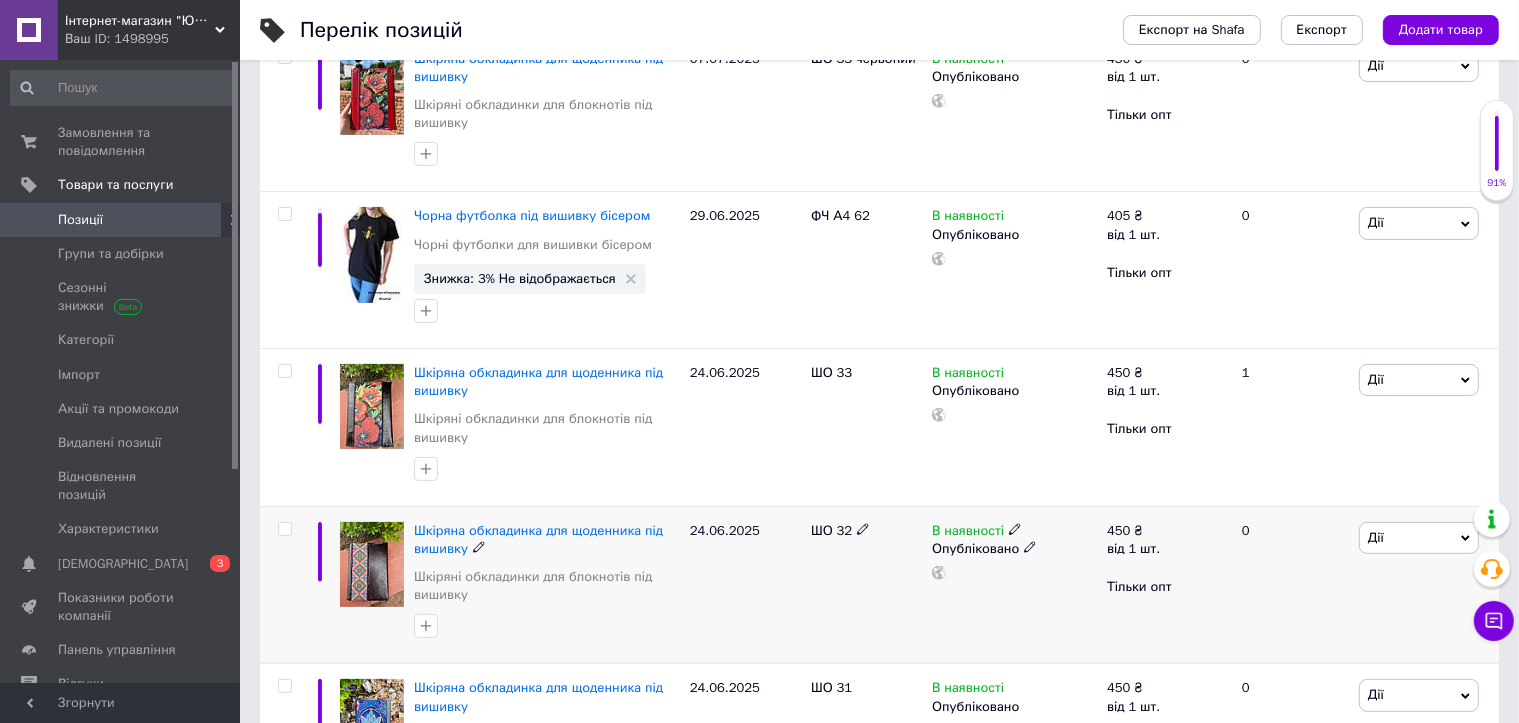 scroll, scrollTop: 400, scrollLeft: 0, axis: vertical 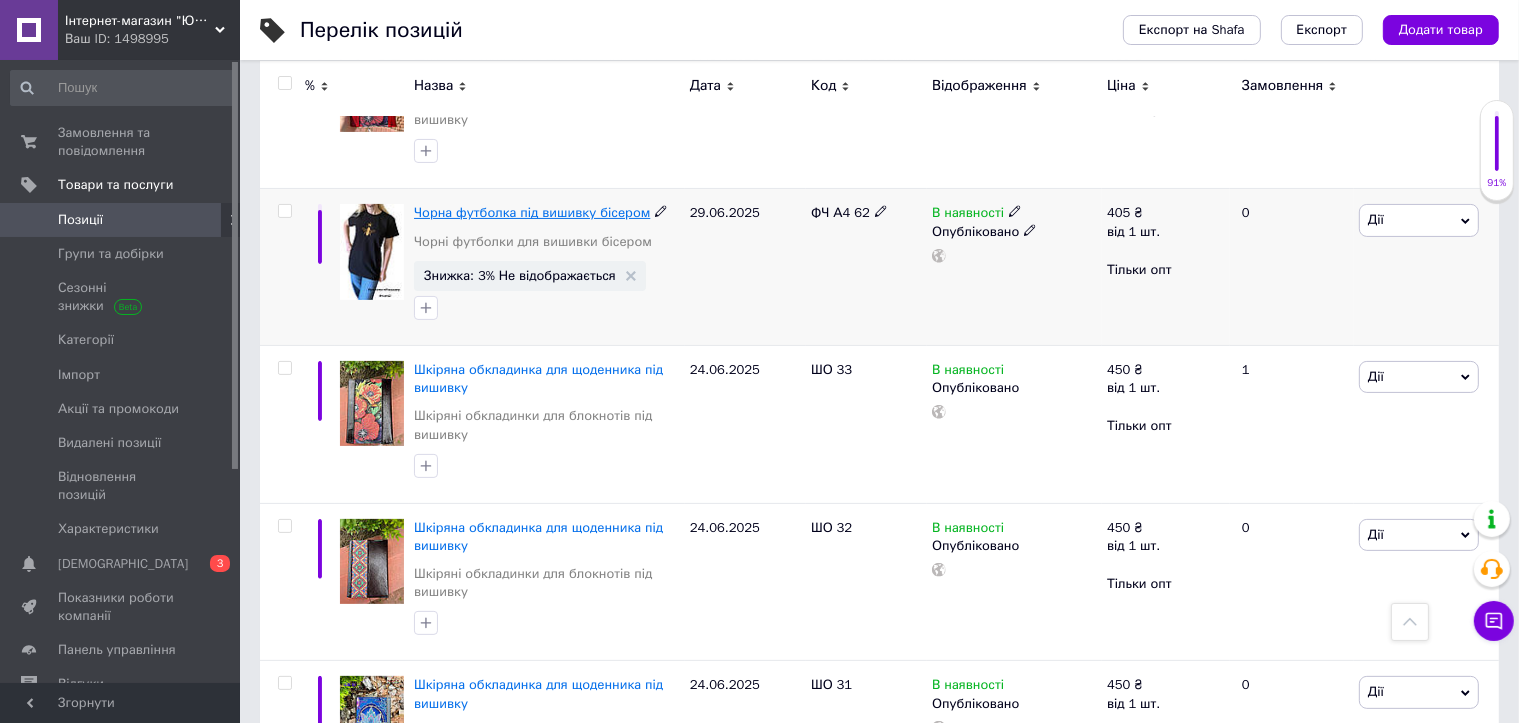 click on "Чорна футболка під вишивку бісером" at bounding box center (532, 212) 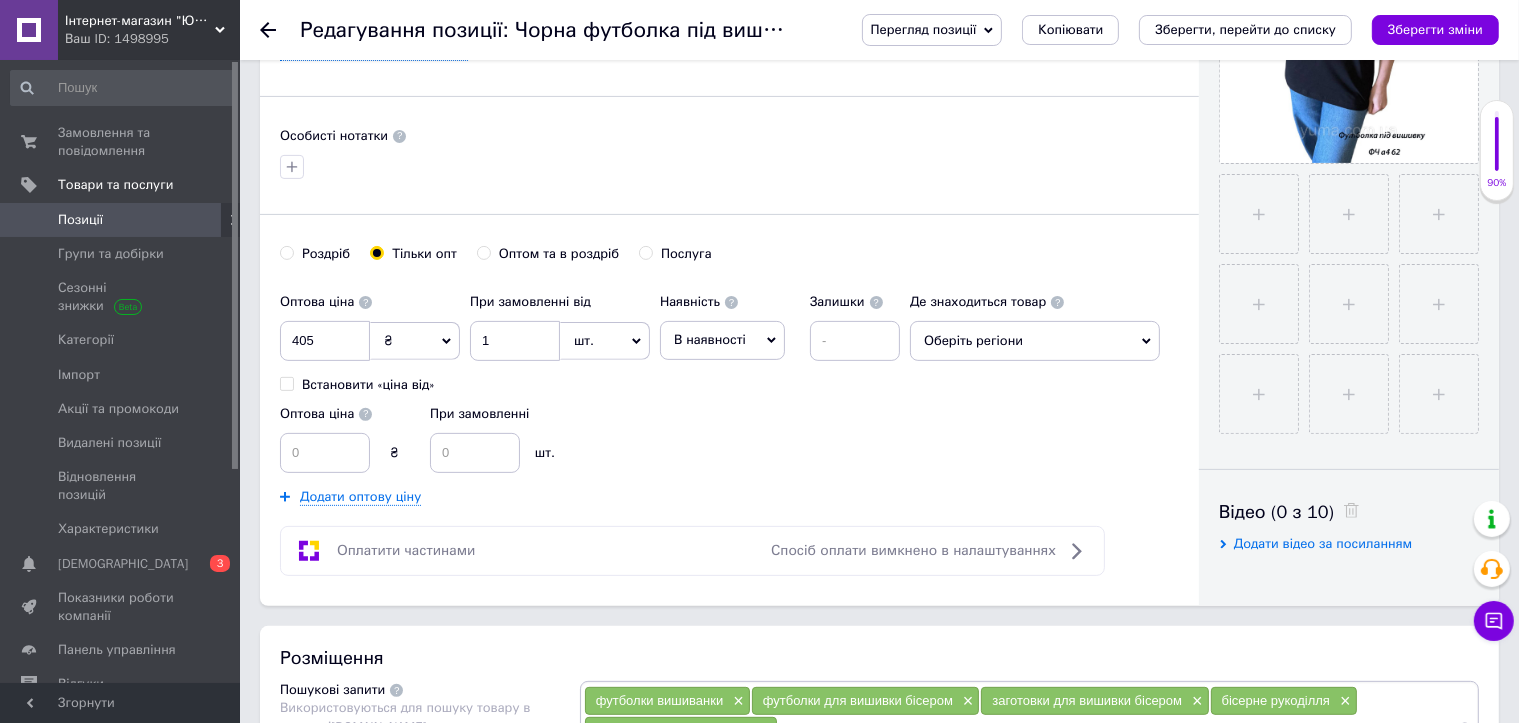 scroll, scrollTop: 0, scrollLeft: 0, axis: both 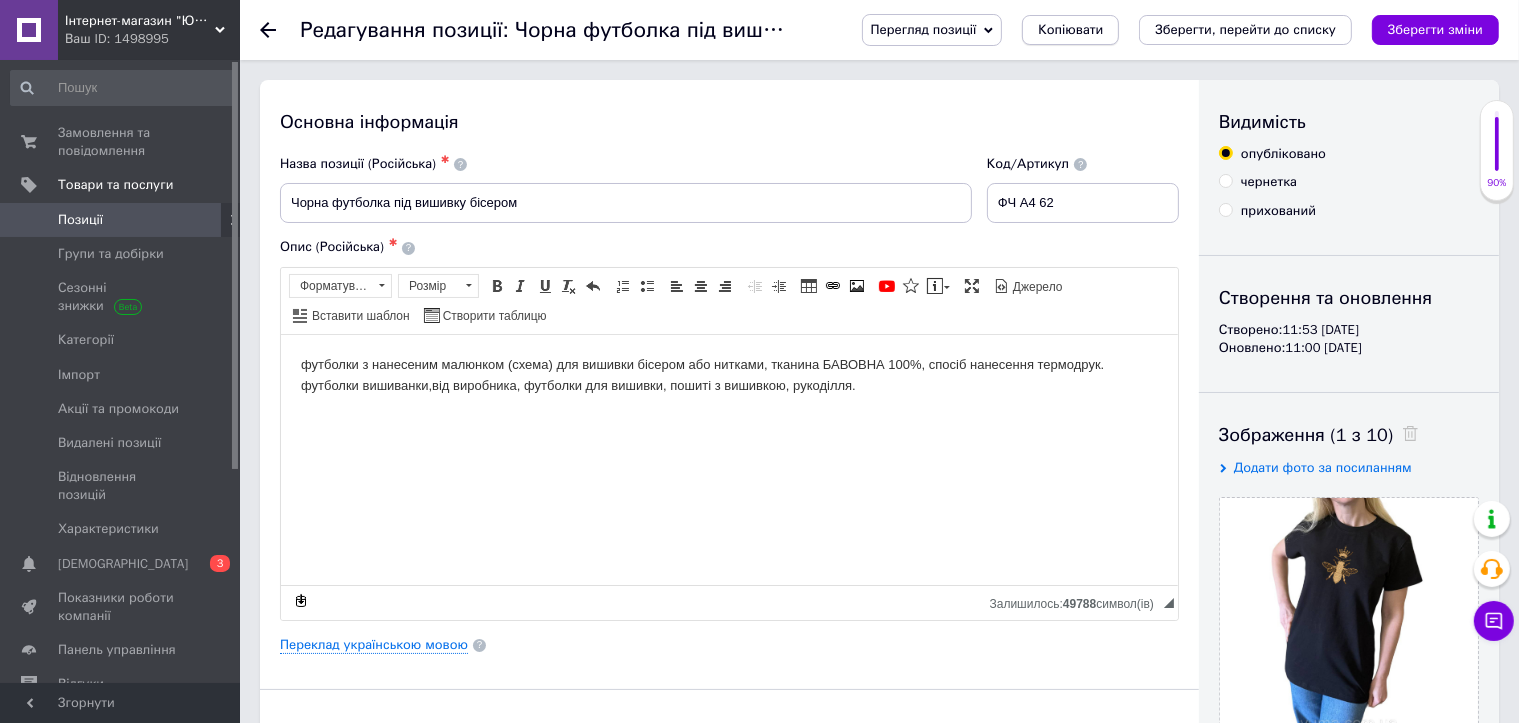 click on "Копіювати" at bounding box center (1070, 30) 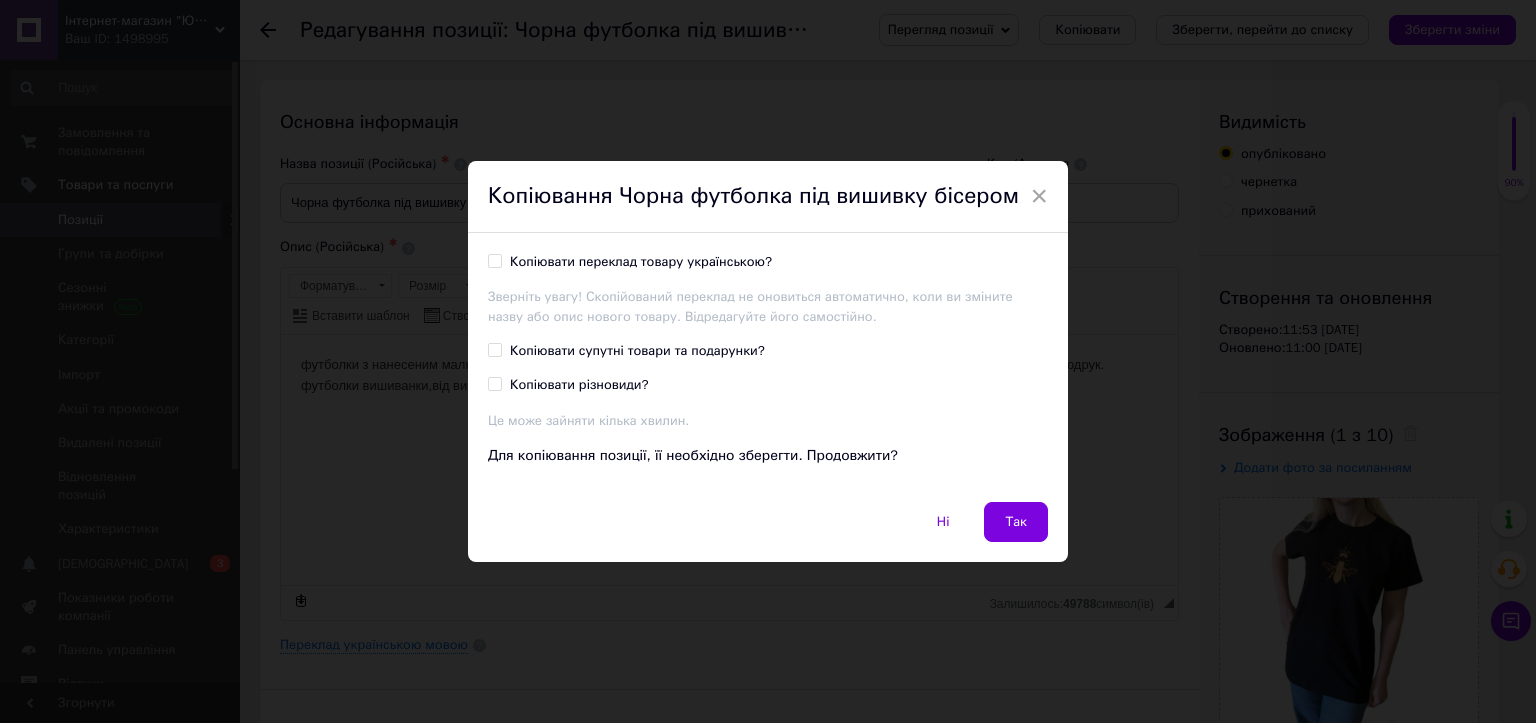 click on "Копіювати переклад товару українською?" at bounding box center (641, 262) 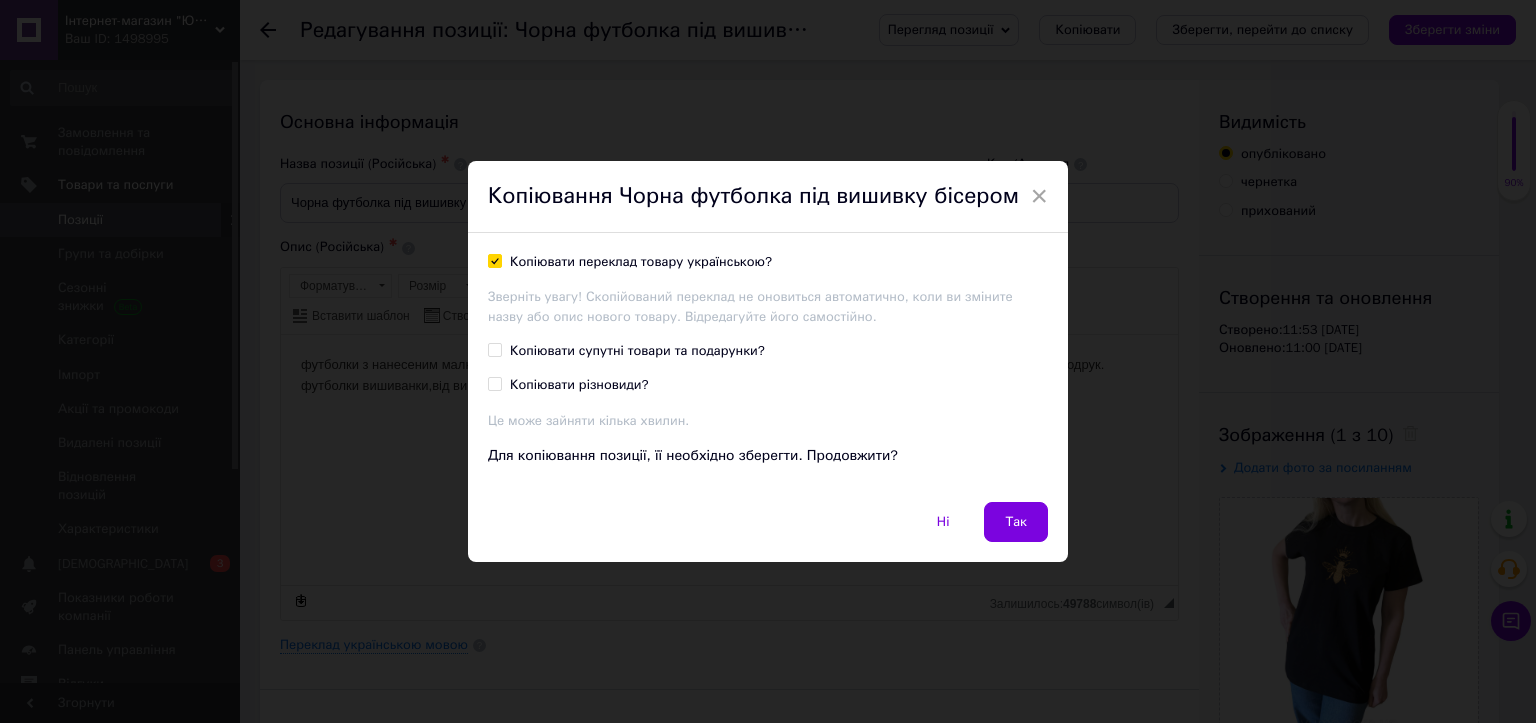 checkbox on "true" 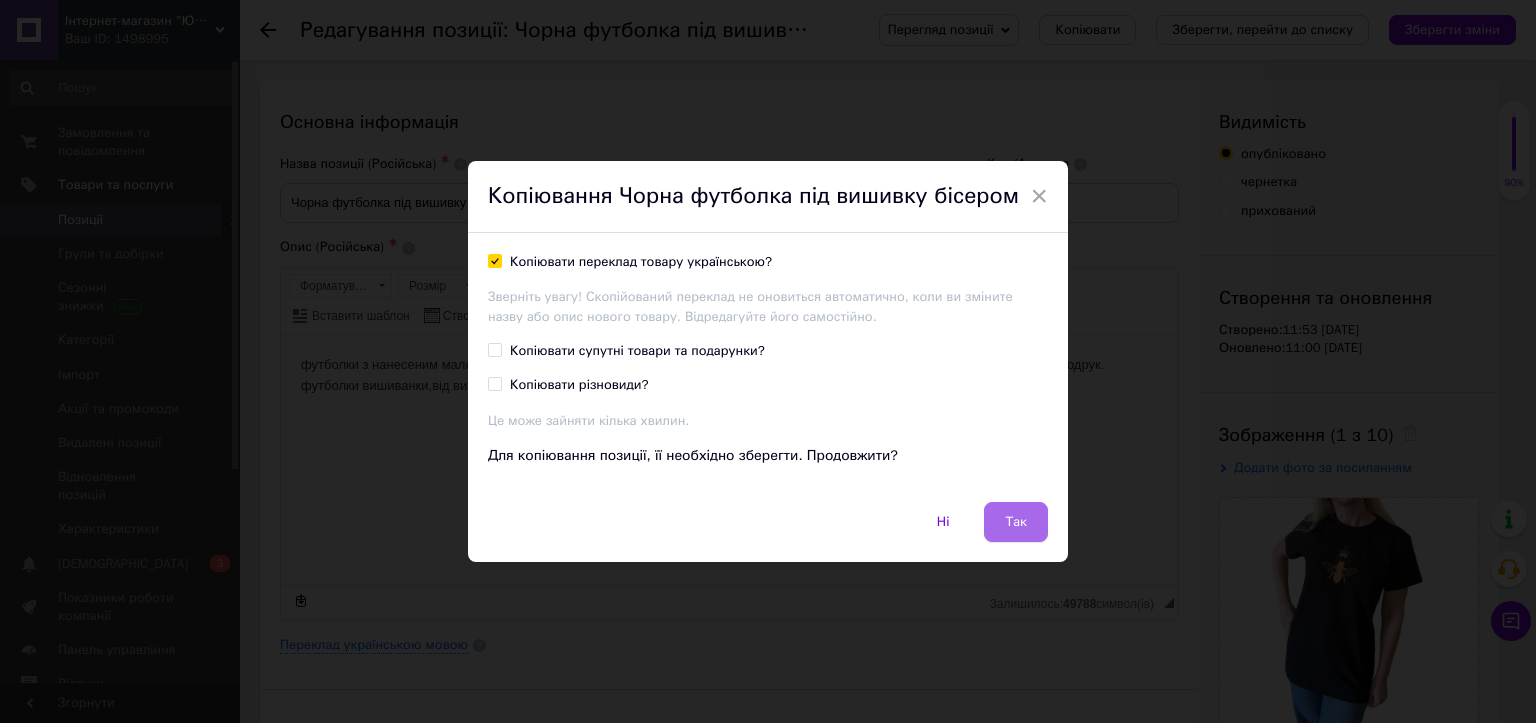 click on "Так" at bounding box center (1016, 522) 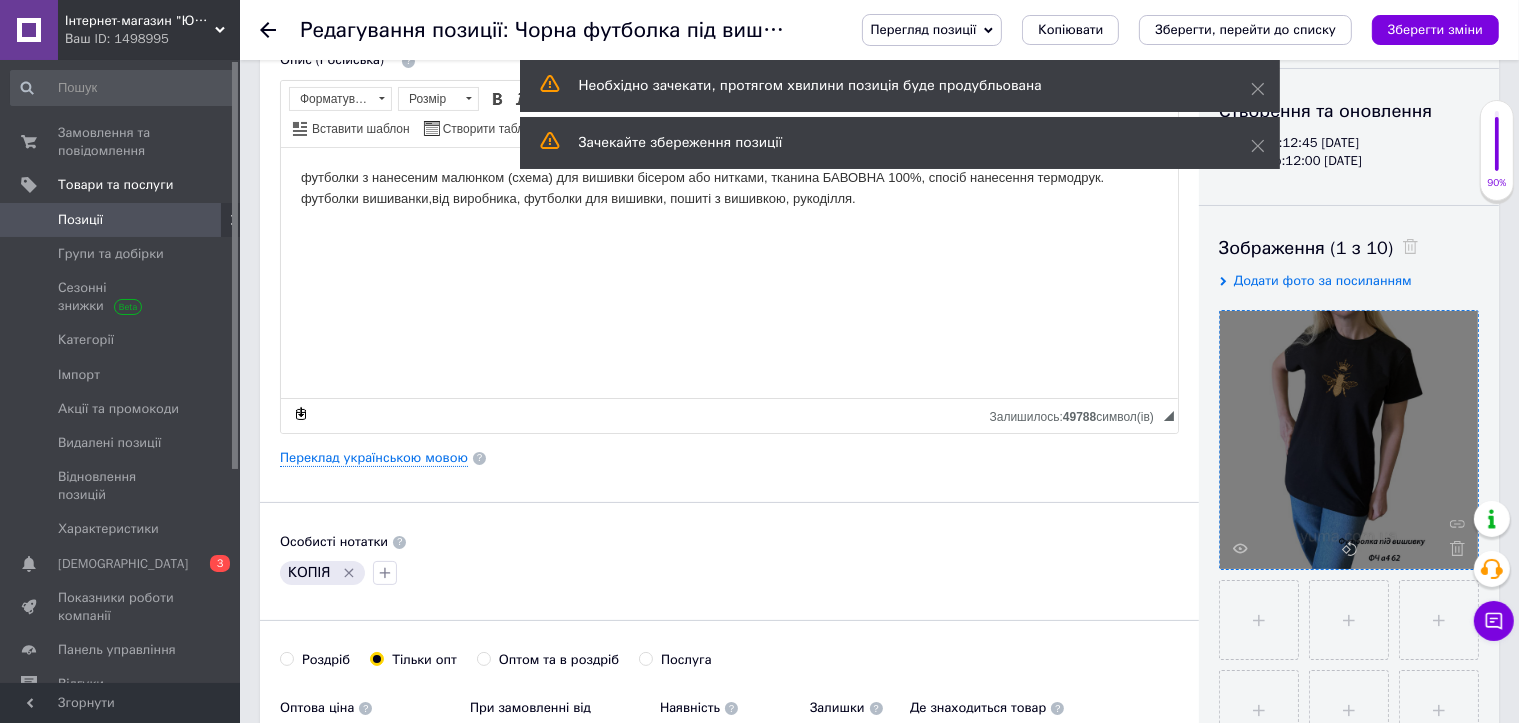 scroll, scrollTop: 200, scrollLeft: 0, axis: vertical 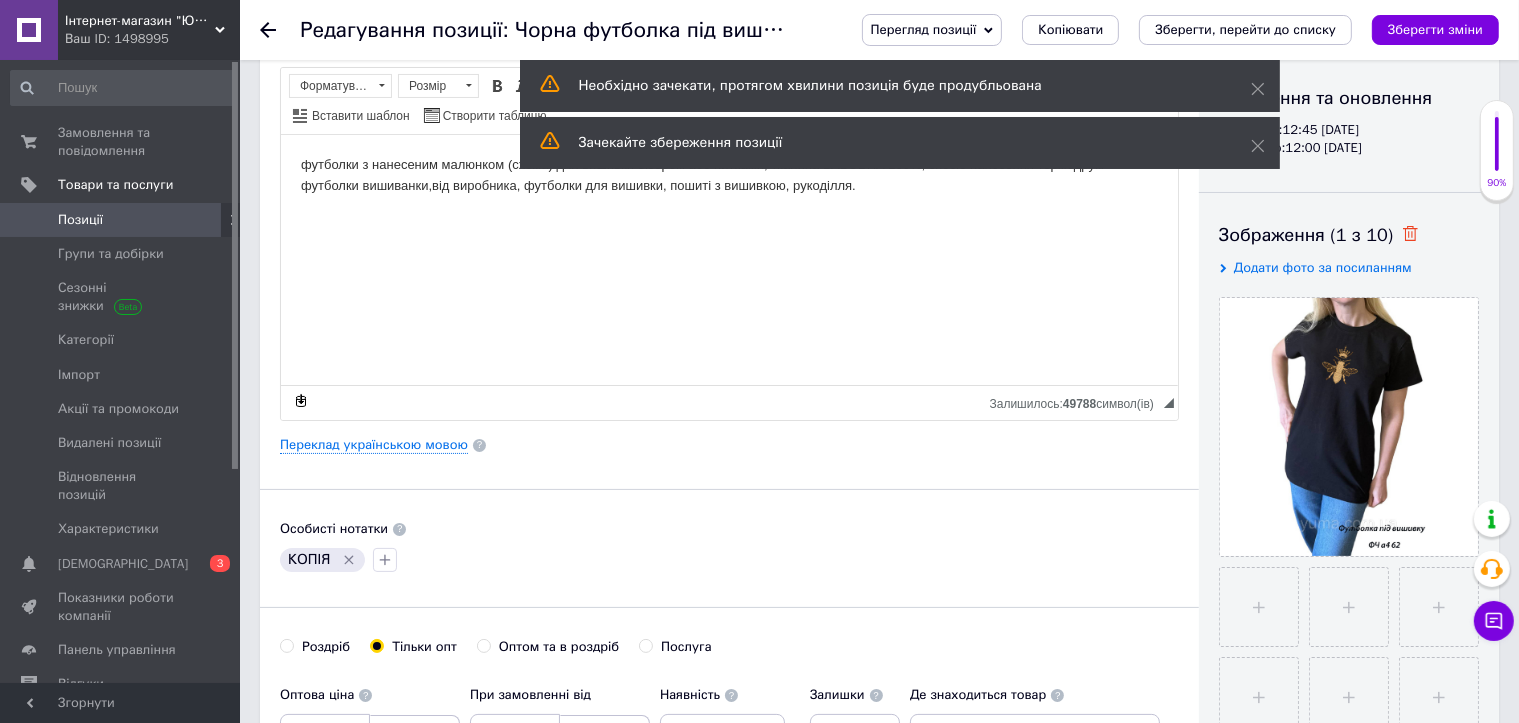 click 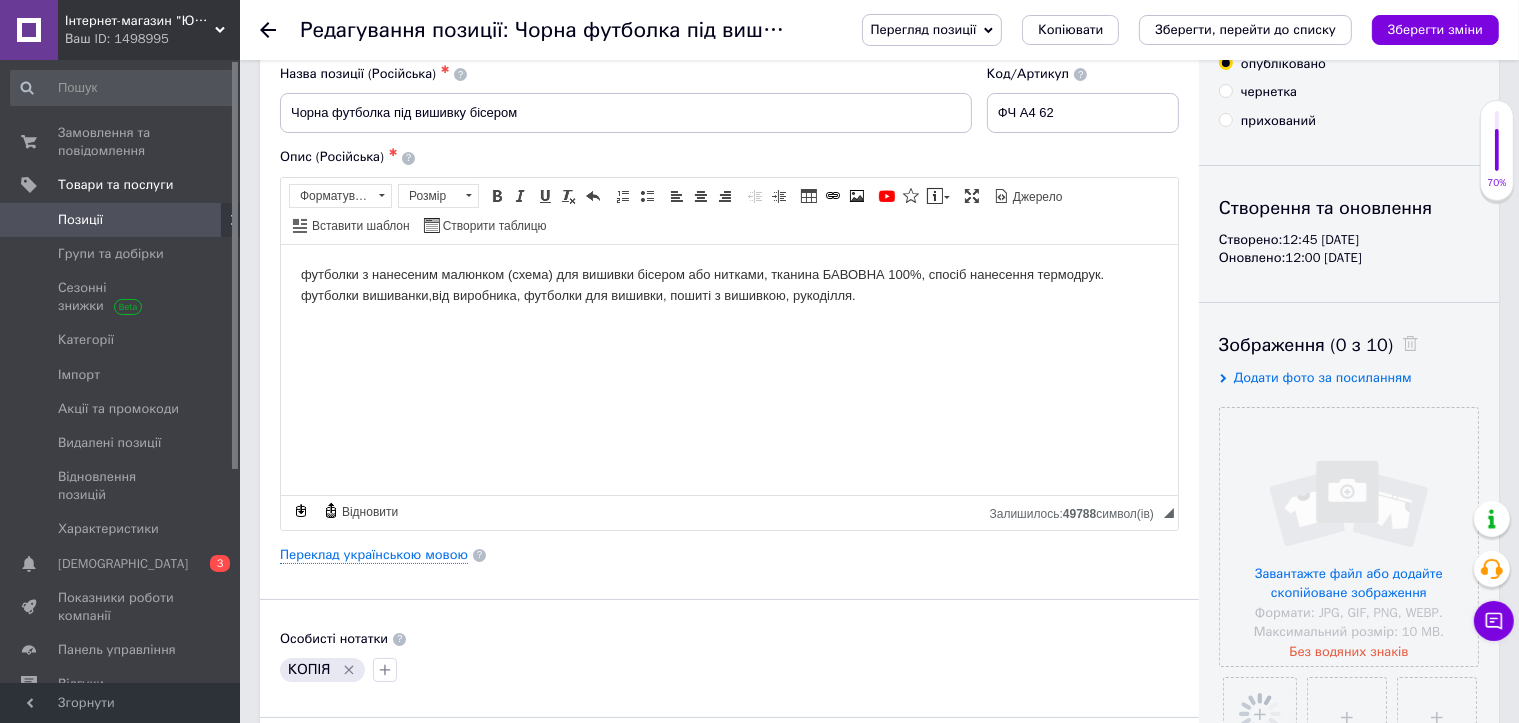 scroll, scrollTop: 0, scrollLeft: 0, axis: both 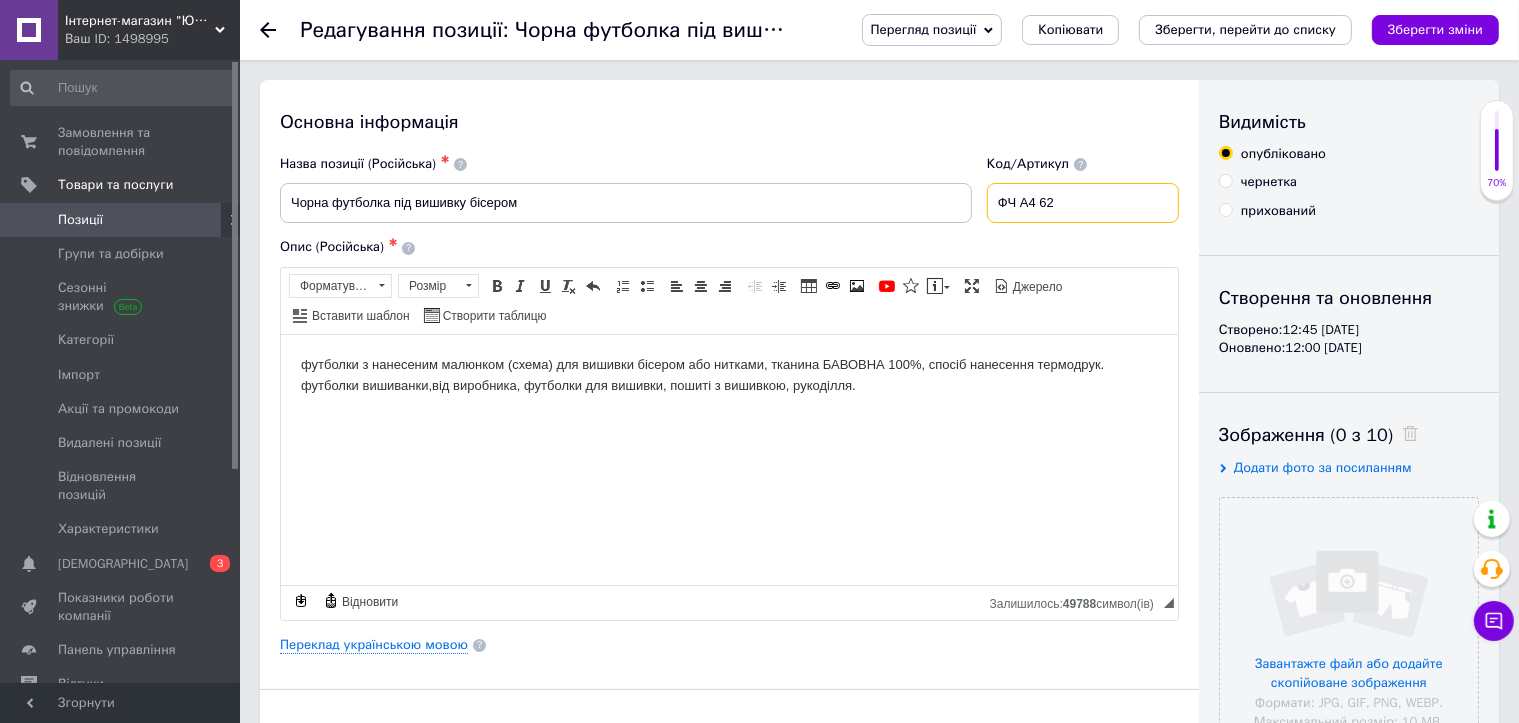 click on "ФЧ А4 62" at bounding box center (1083, 203) 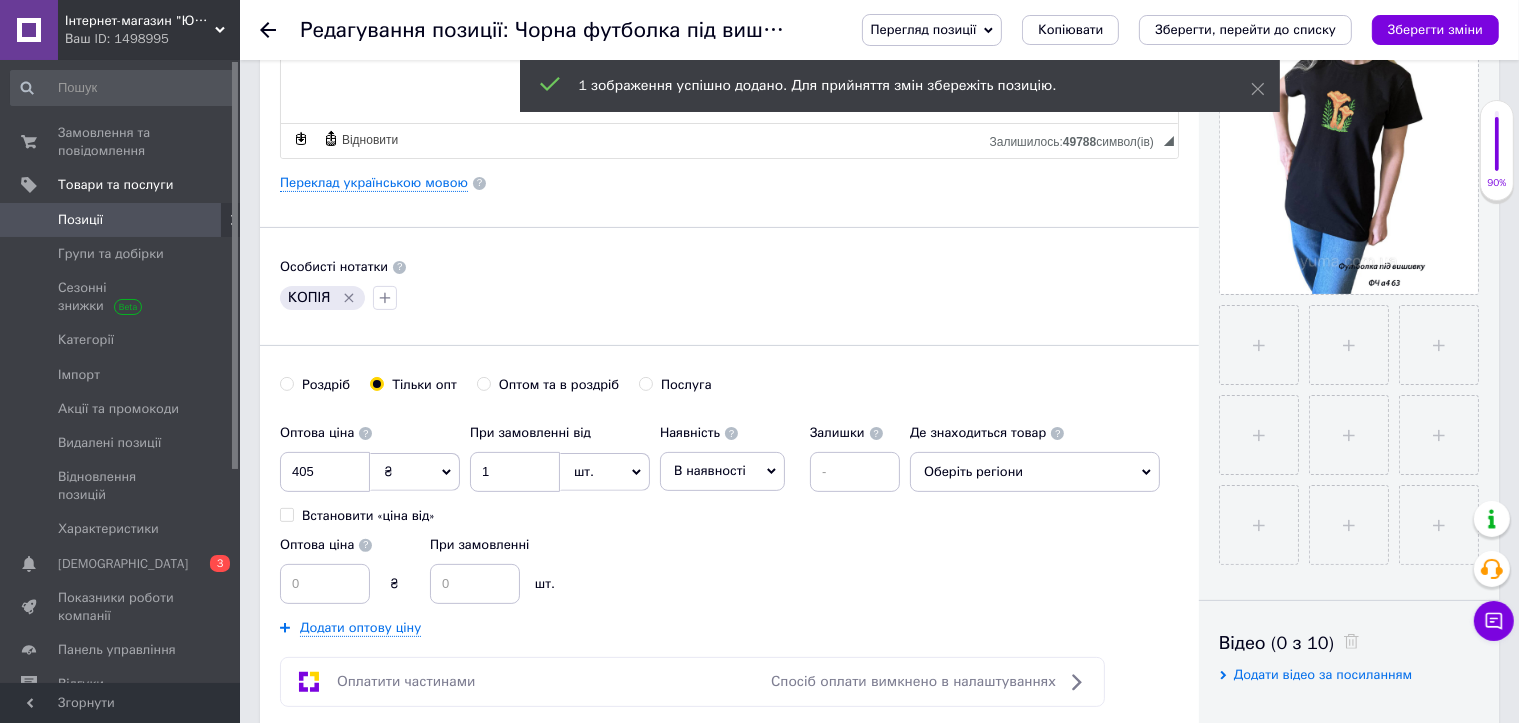 scroll, scrollTop: 500, scrollLeft: 0, axis: vertical 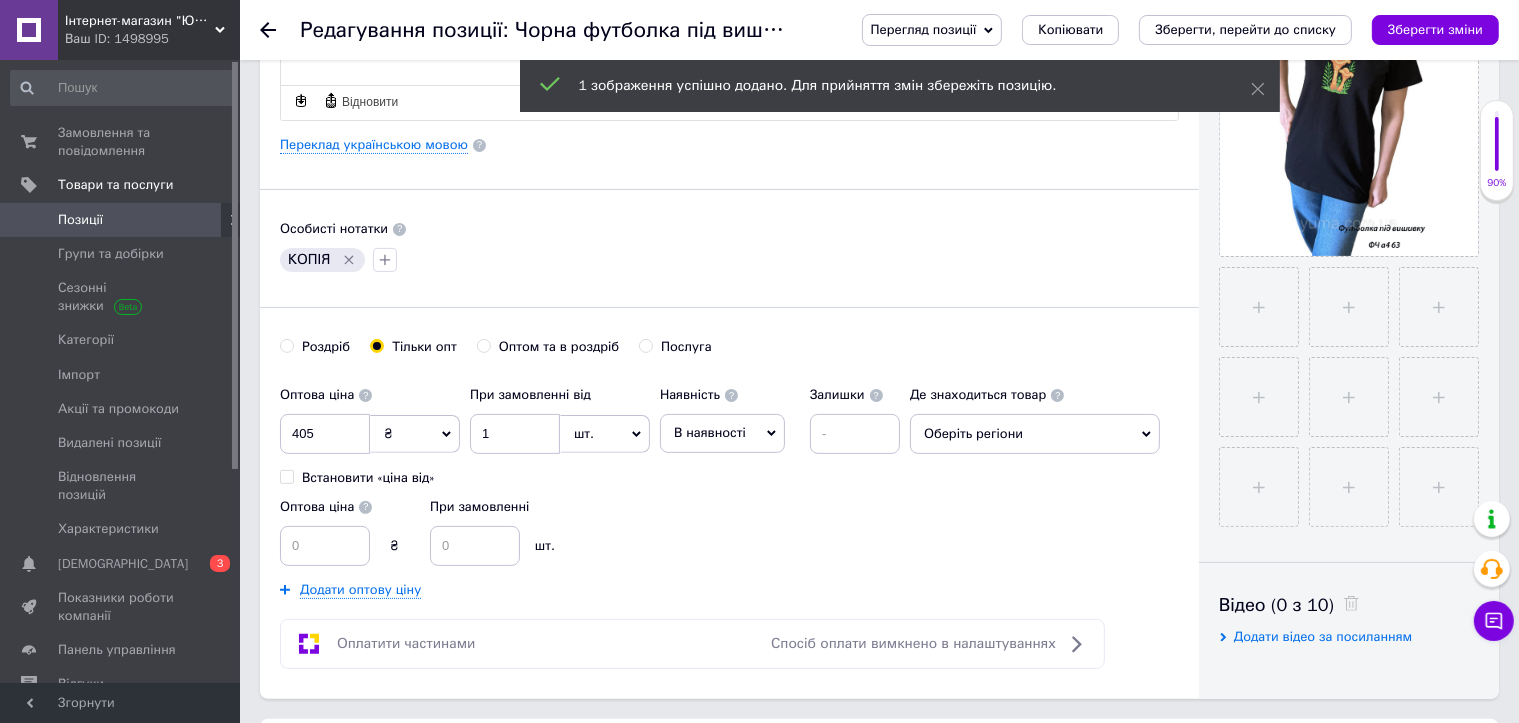 type on "ФЧ А4 63" 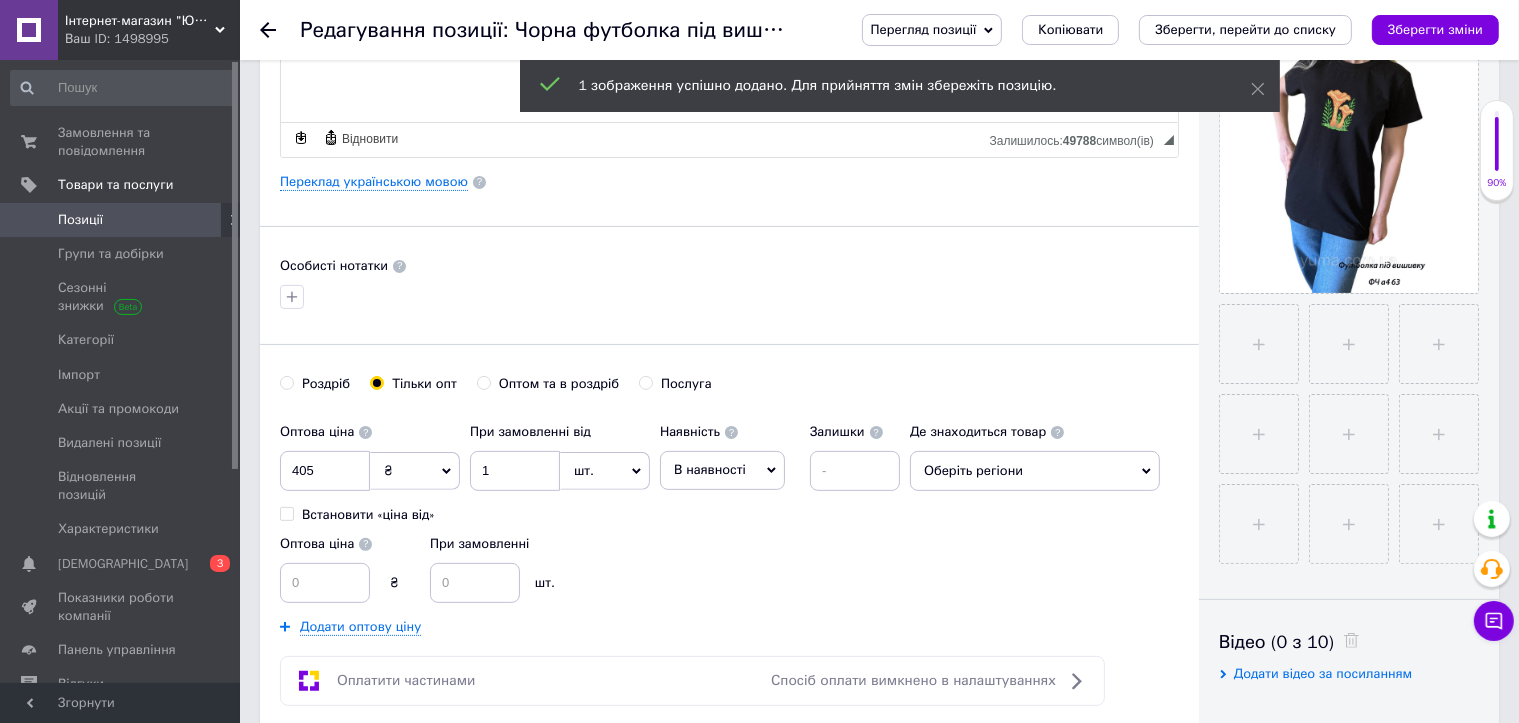 scroll, scrollTop: 0, scrollLeft: 0, axis: both 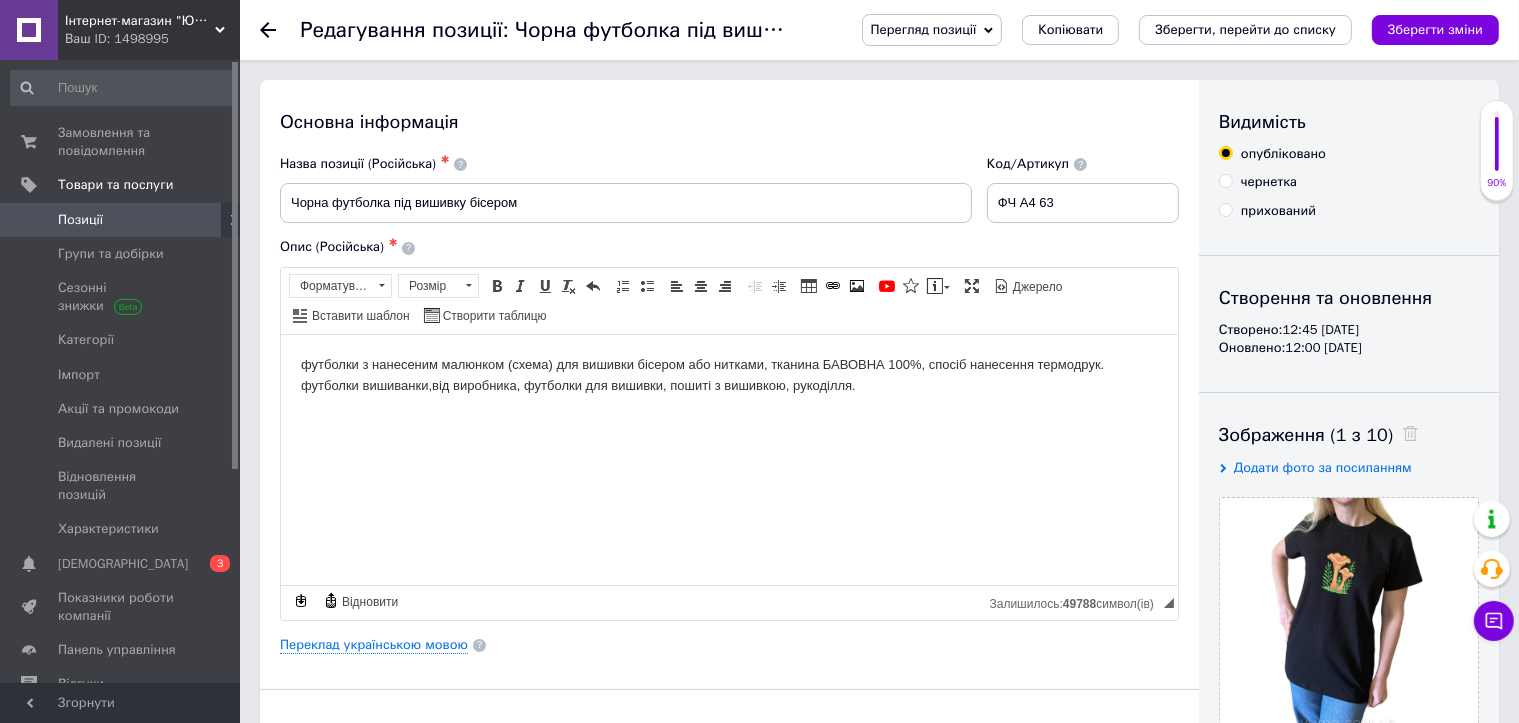 click on "Зберегти зміни" at bounding box center [1435, 30] 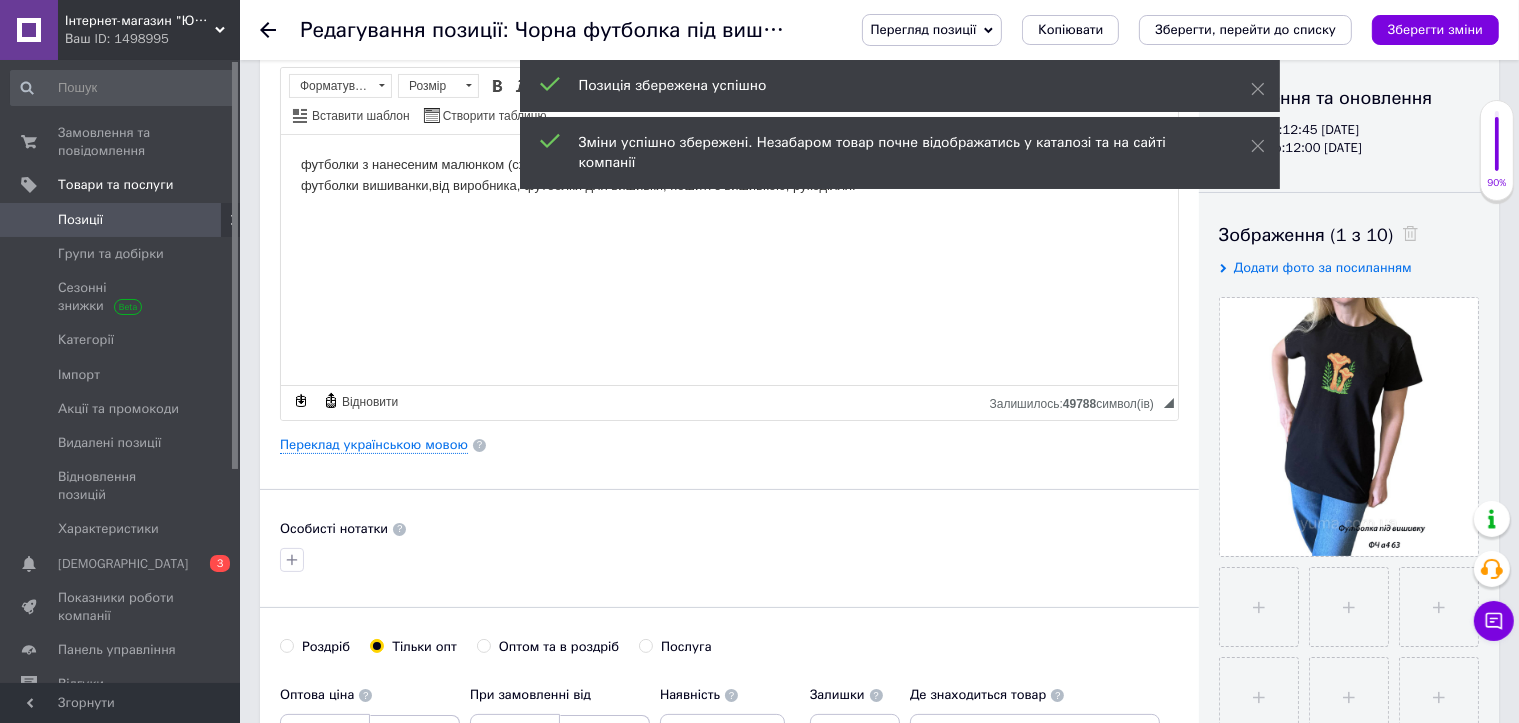 scroll, scrollTop: 0, scrollLeft: 0, axis: both 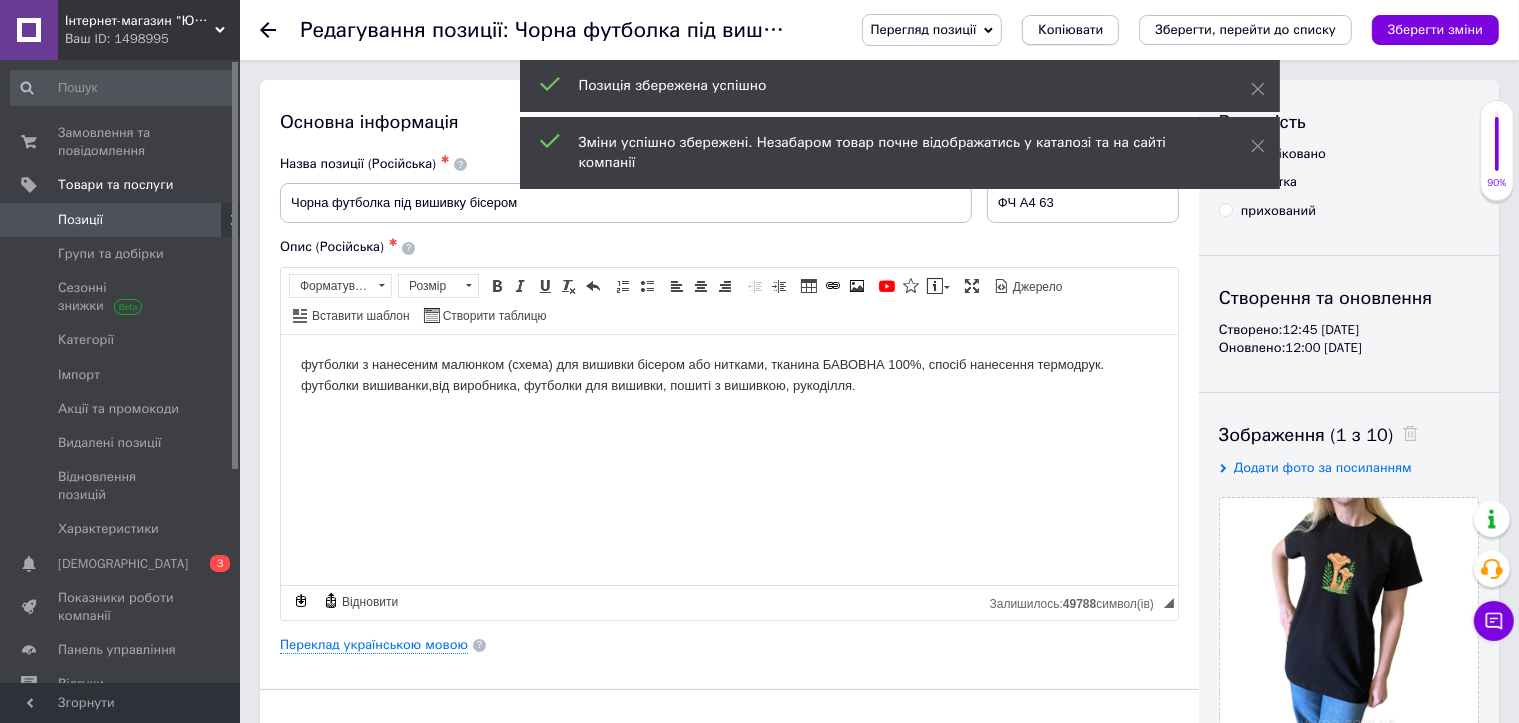 click on "Копіювати" at bounding box center [1070, 30] 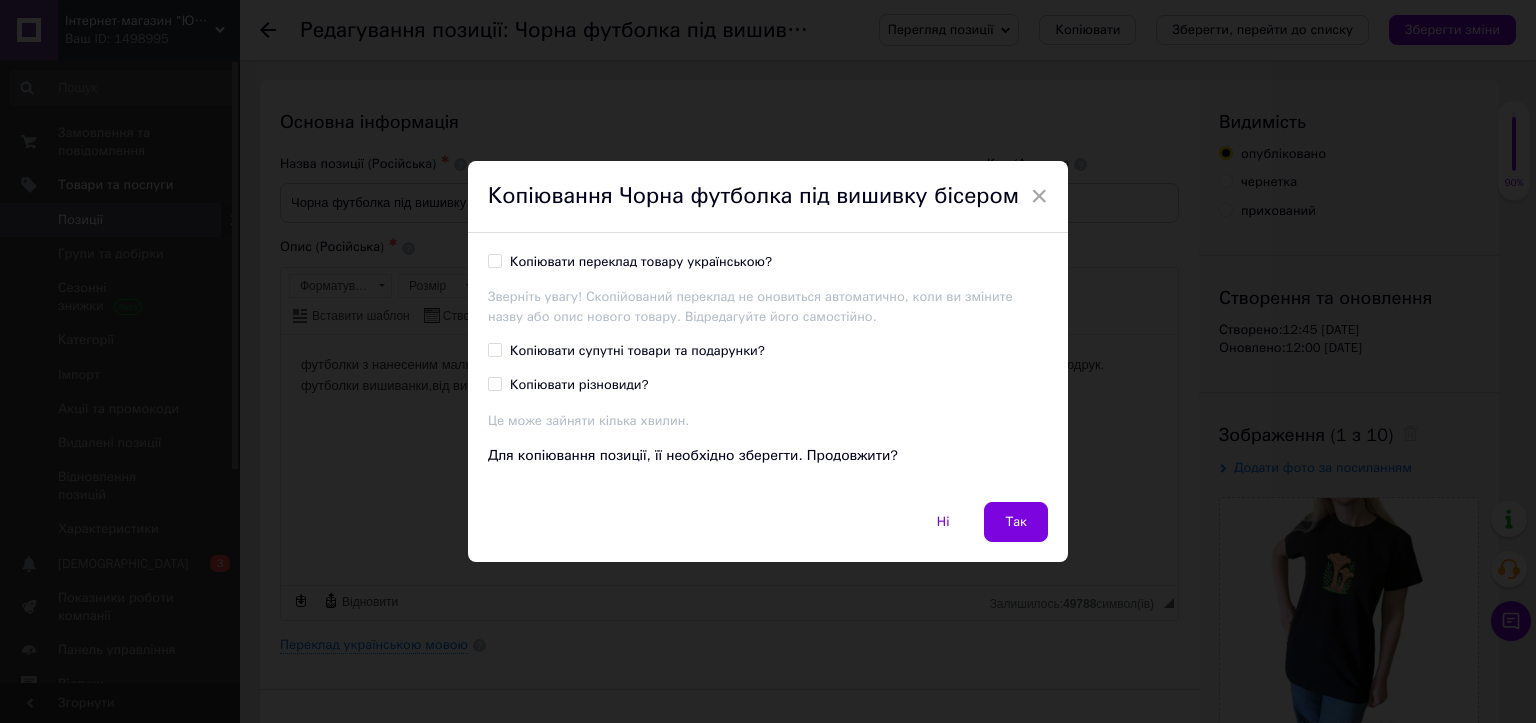 click on "Копіювати переклад товару українською?" at bounding box center [641, 262] 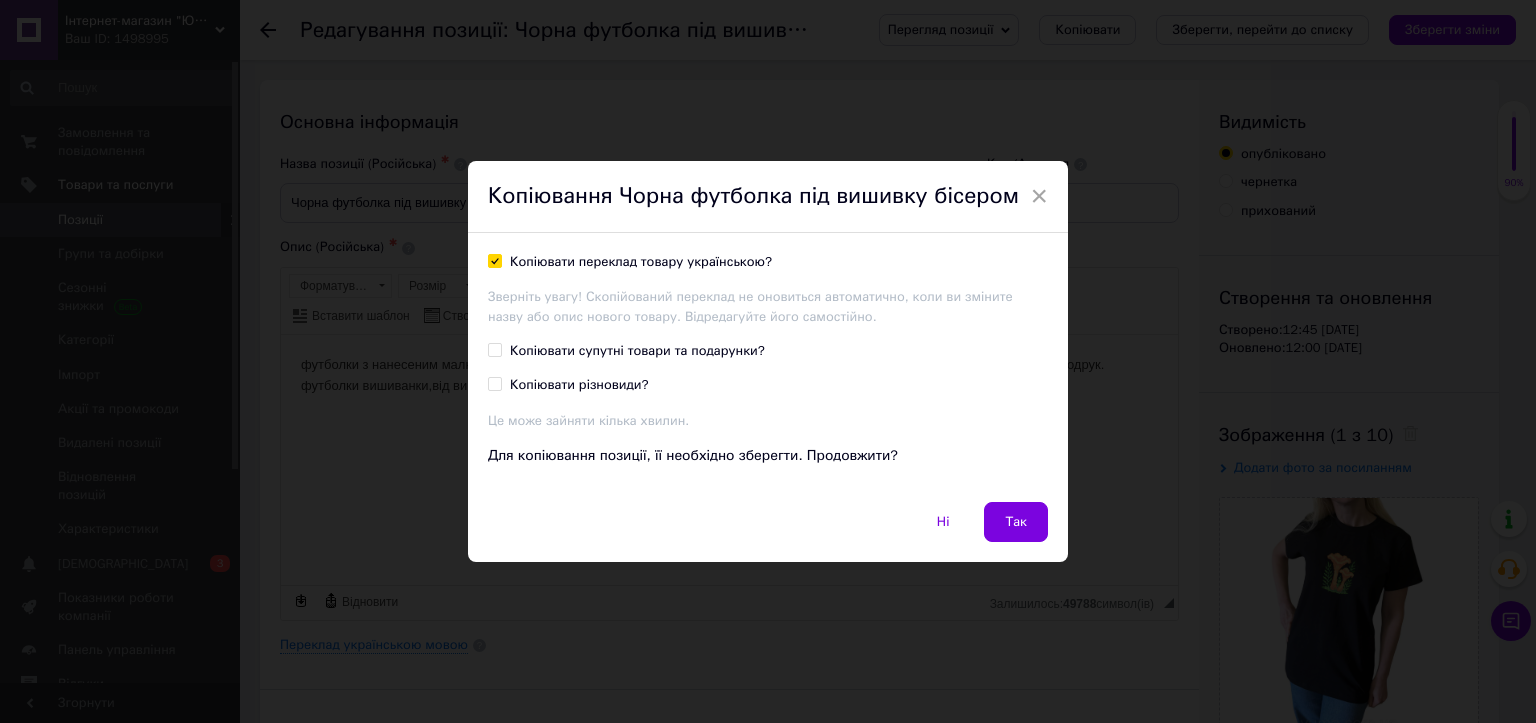 checkbox on "true" 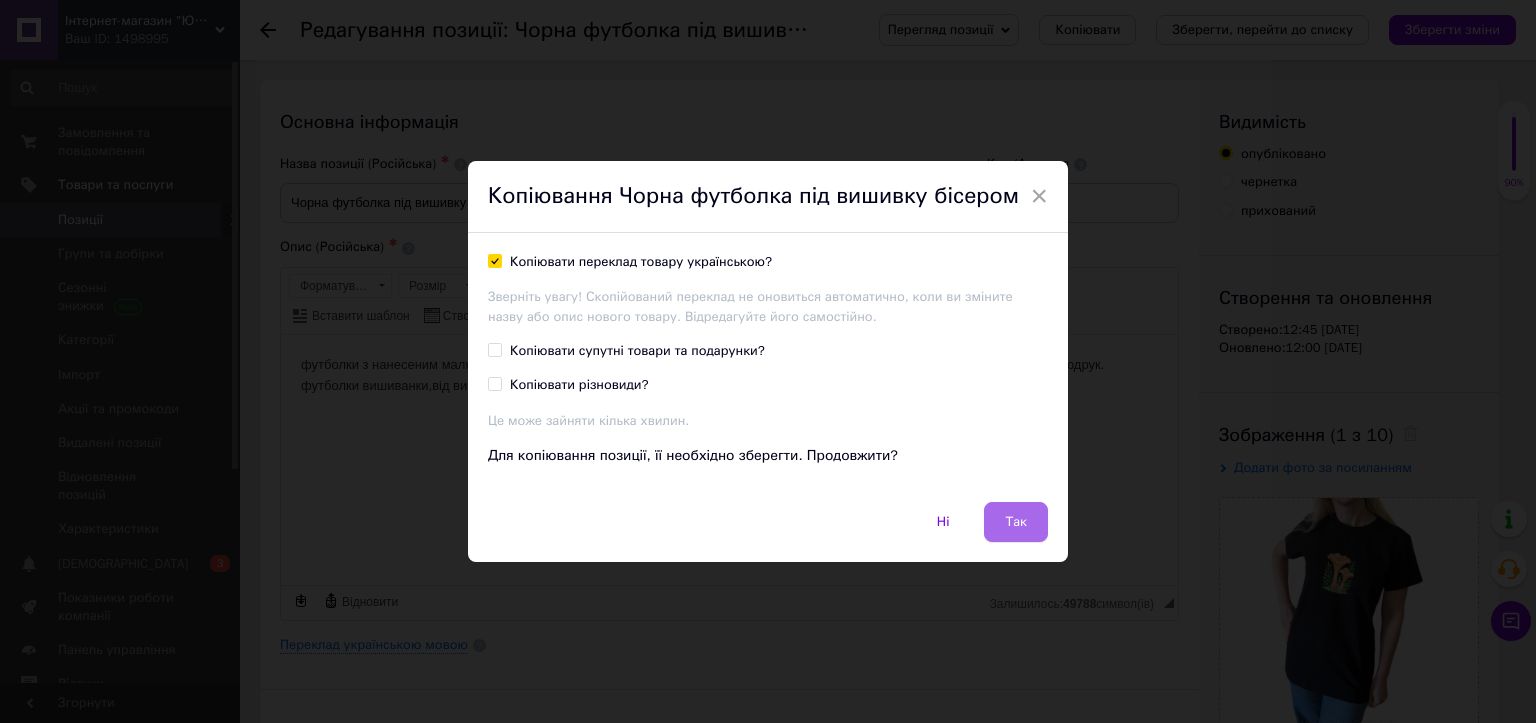 click on "Так" at bounding box center [1016, 522] 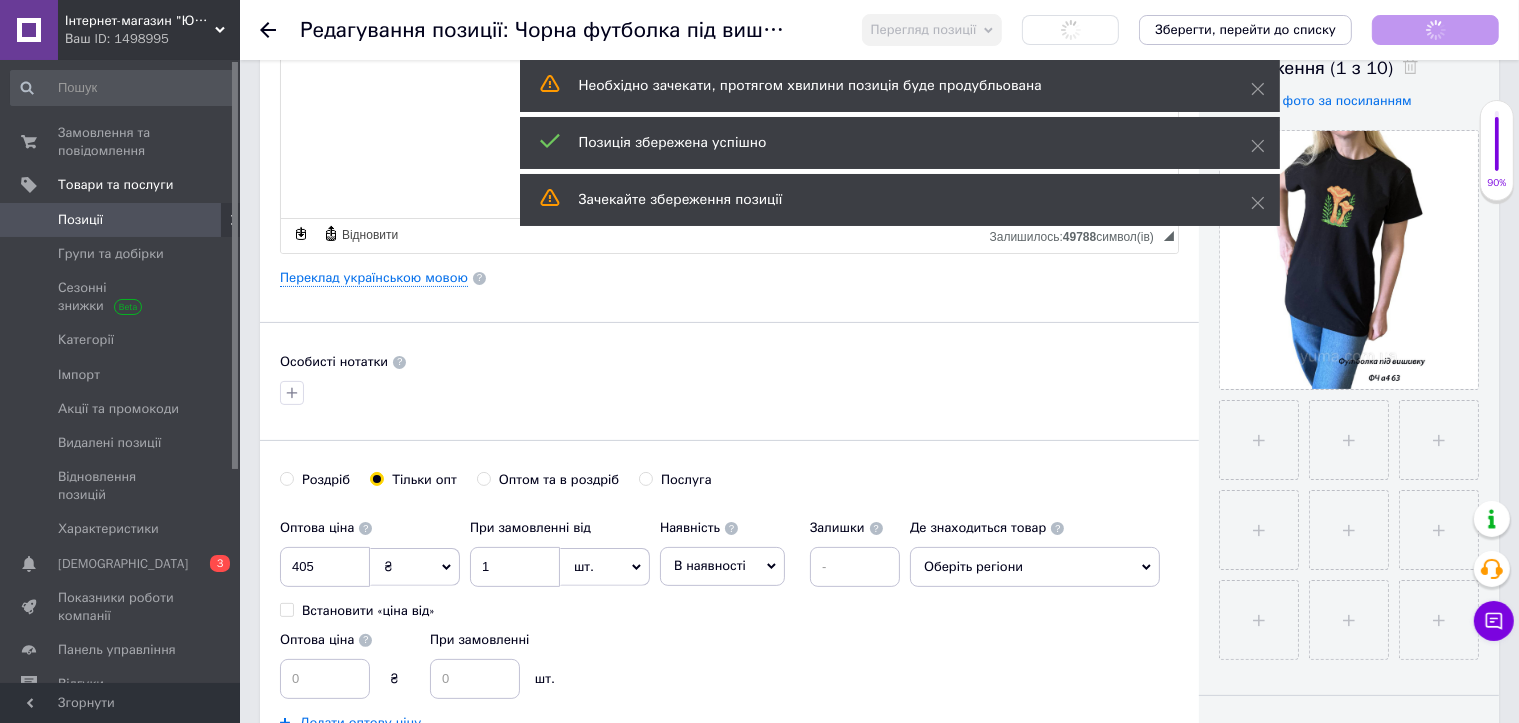scroll, scrollTop: 400, scrollLeft: 0, axis: vertical 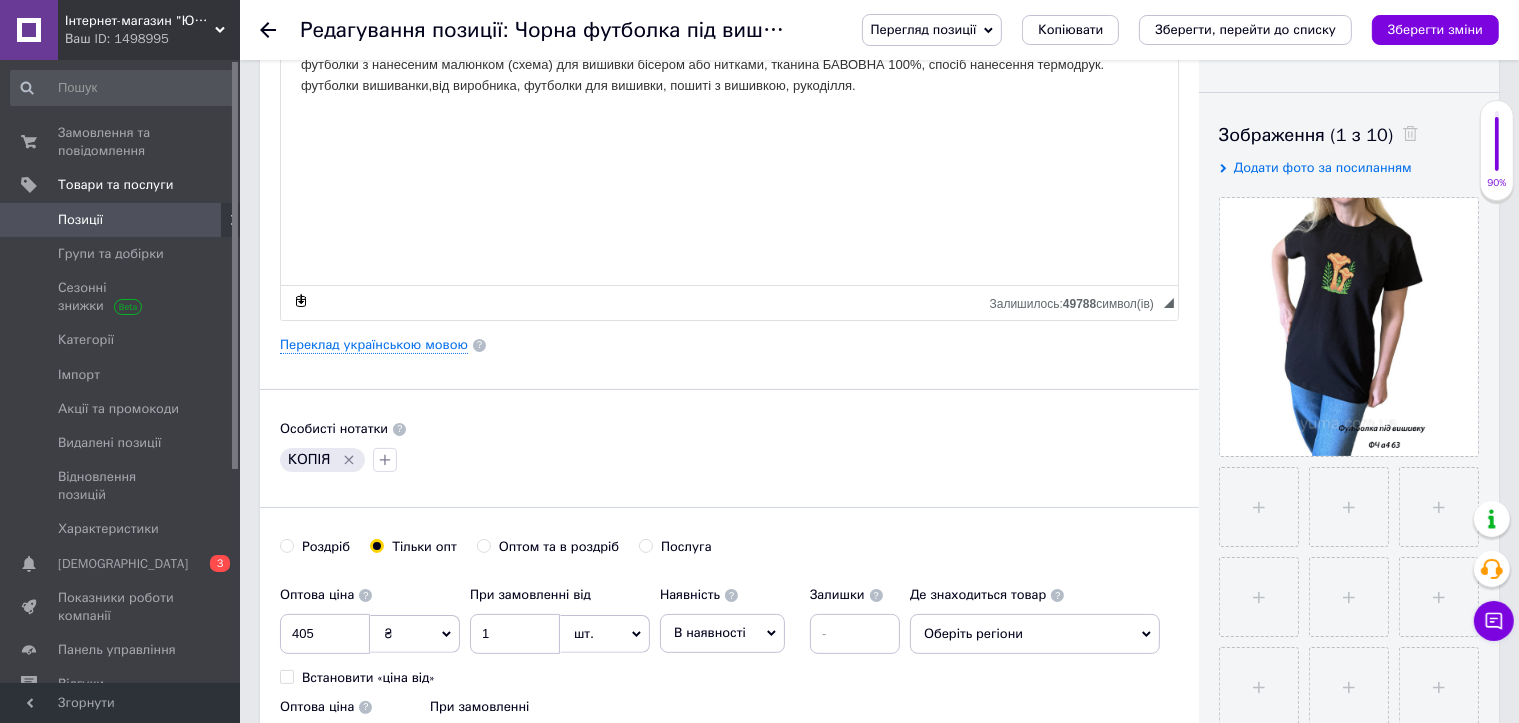 click 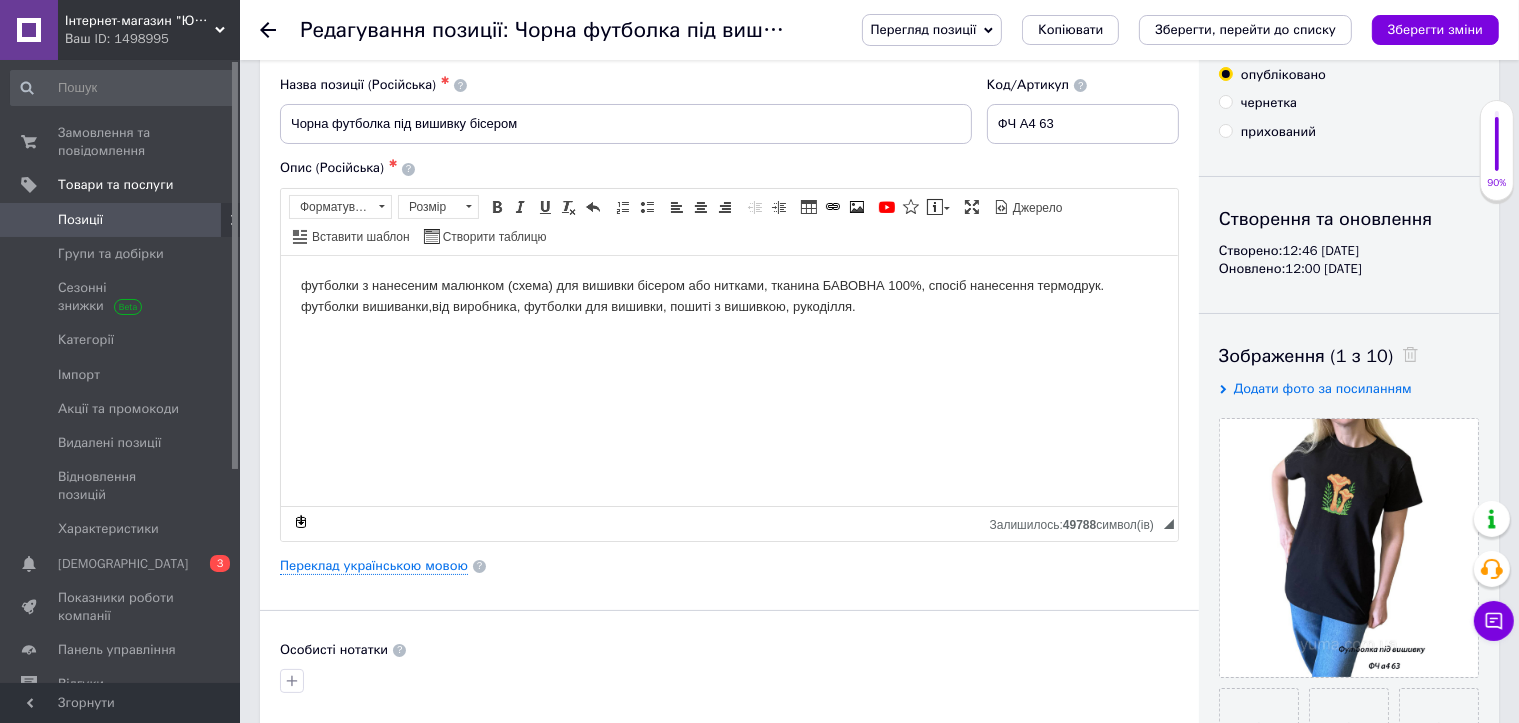 scroll, scrollTop: 0, scrollLeft: 0, axis: both 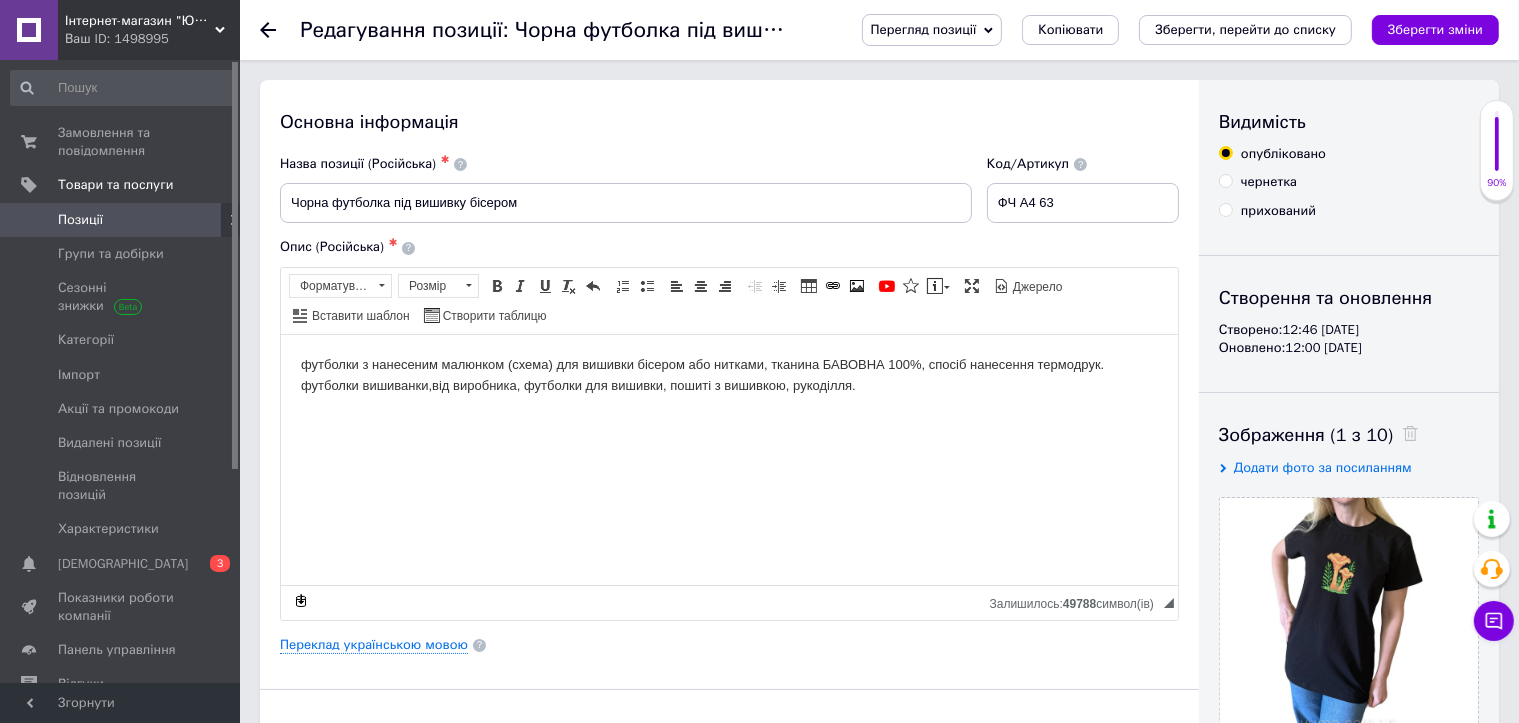 click at bounding box center [1405, 435] 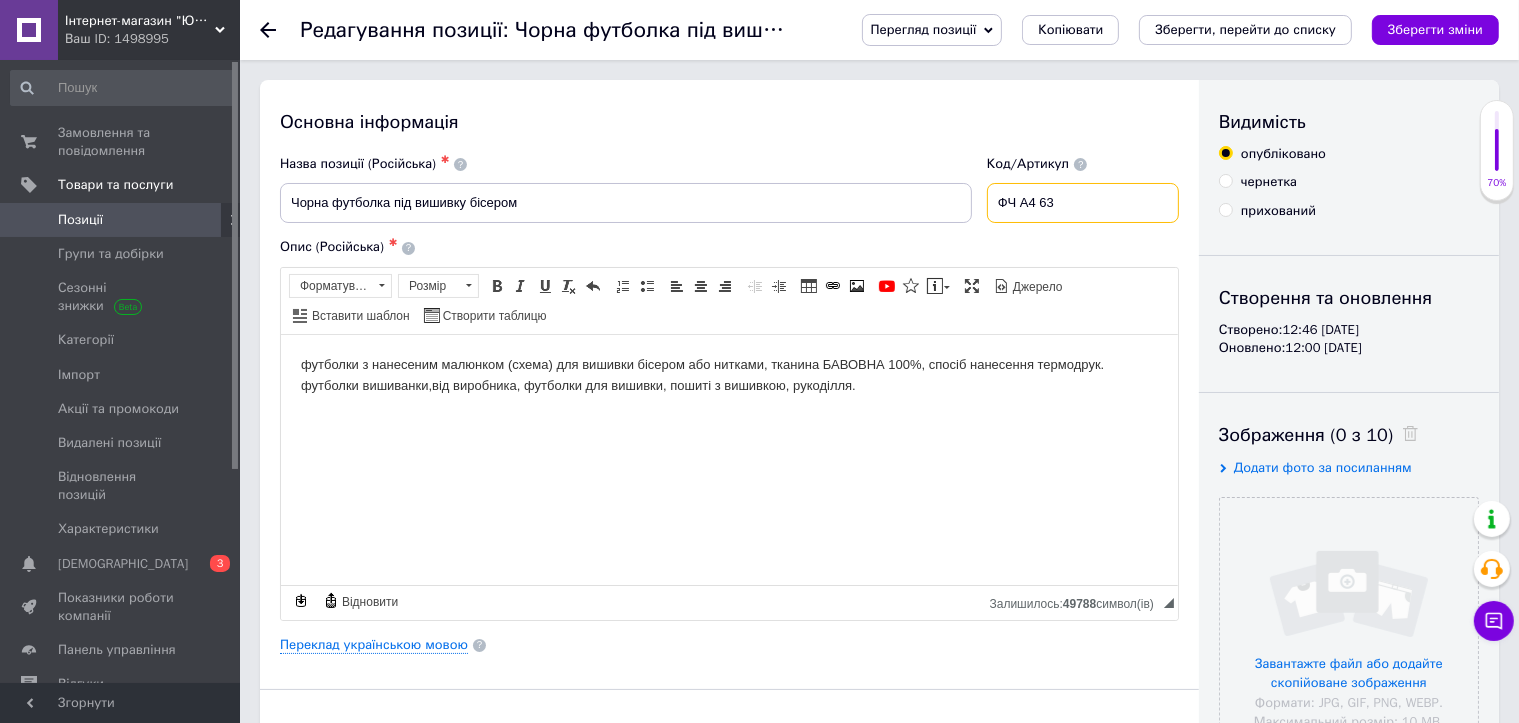 drag, startPoint x: 1056, startPoint y: 205, endPoint x: 1080, endPoint y: 224, distance: 30.610456 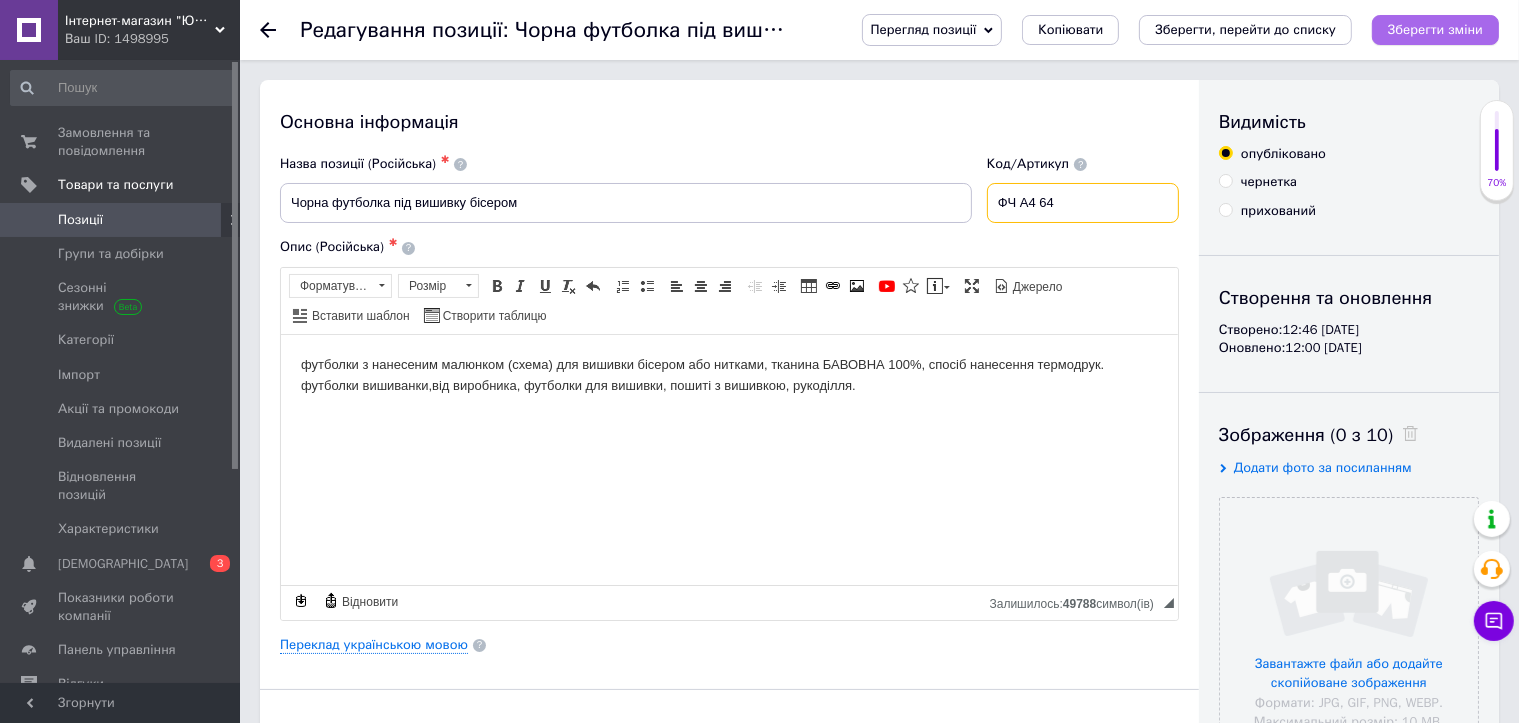 type on "ФЧ А4 64" 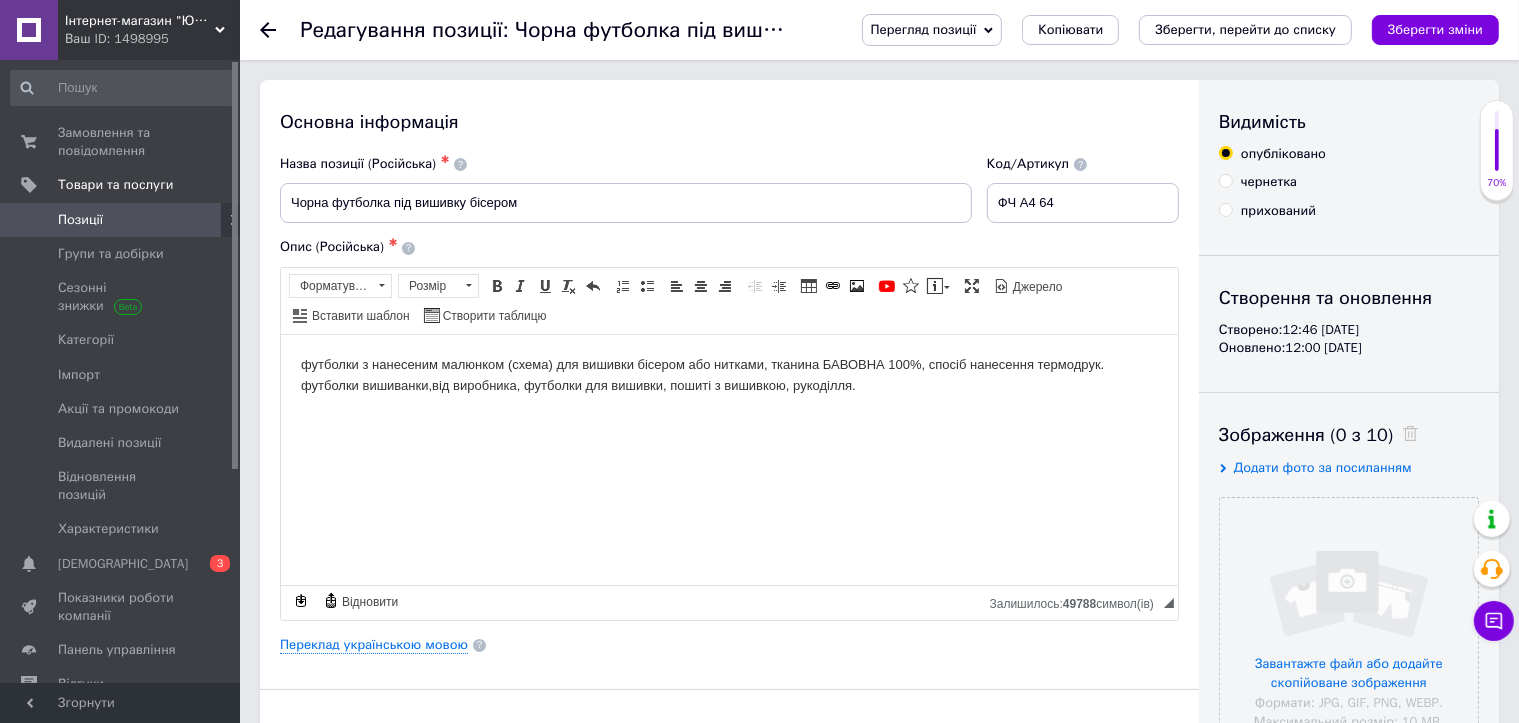 click on "Зберегти зміни" at bounding box center (1435, 30) 